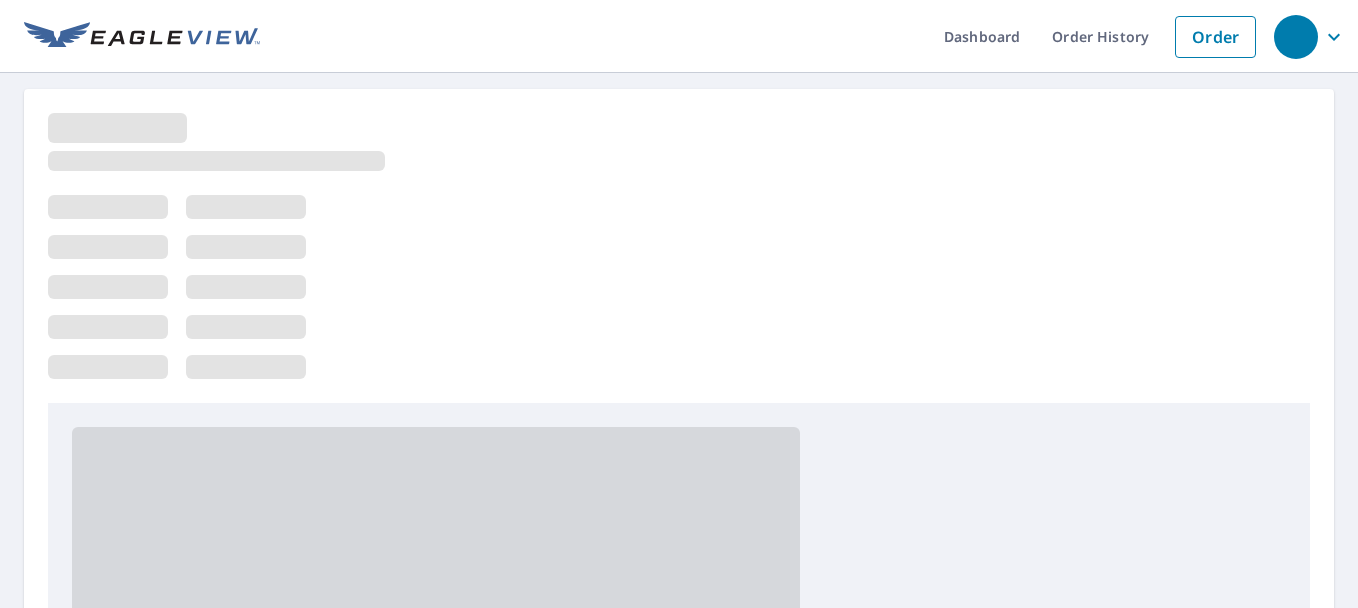 scroll, scrollTop: 0, scrollLeft: 0, axis: both 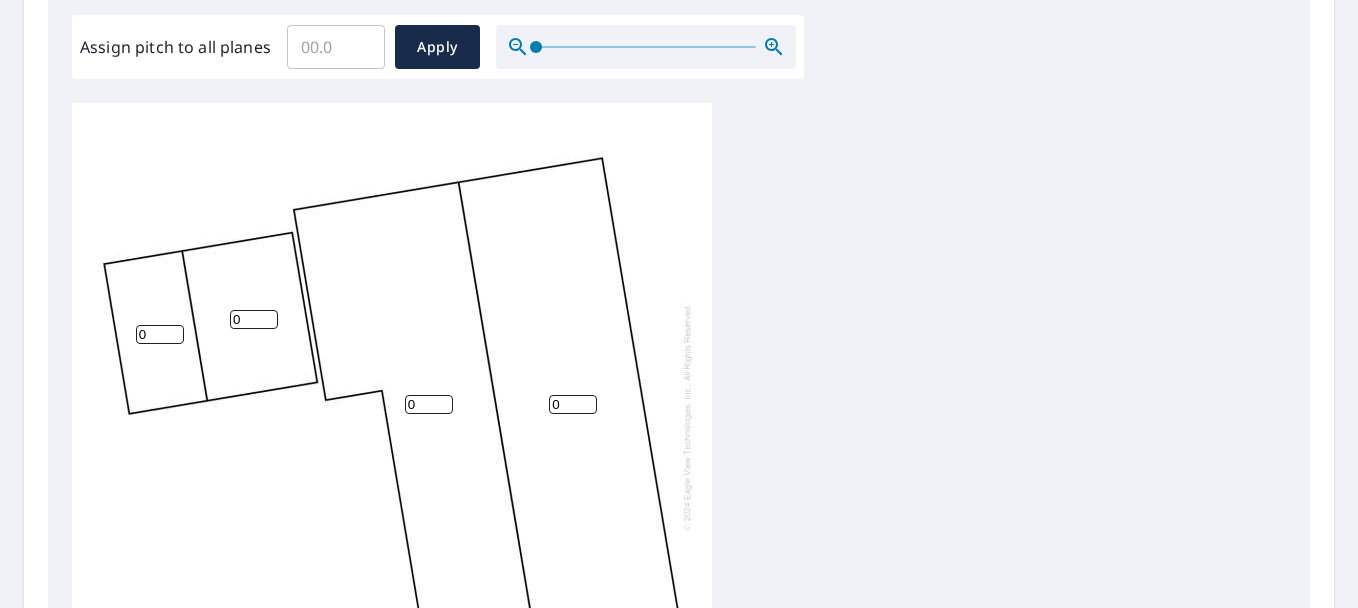 drag, startPoint x: 436, startPoint y: 411, endPoint x: 383, endPoint y: 410, distance: 53.009434 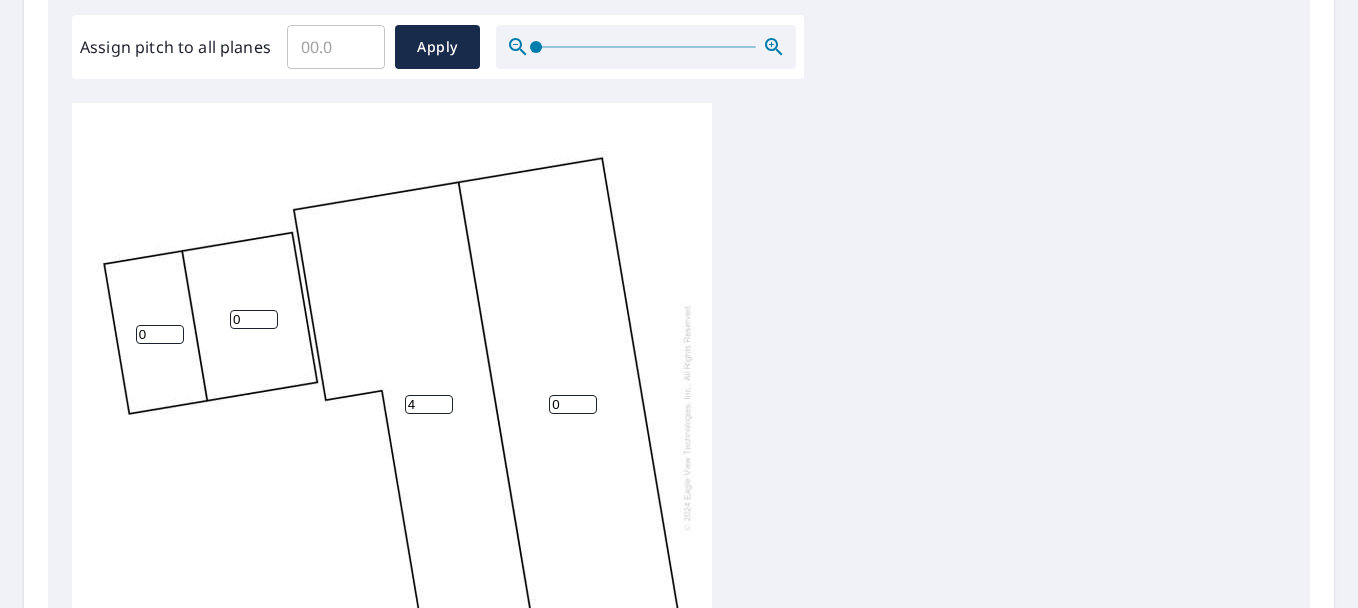 type on "4" 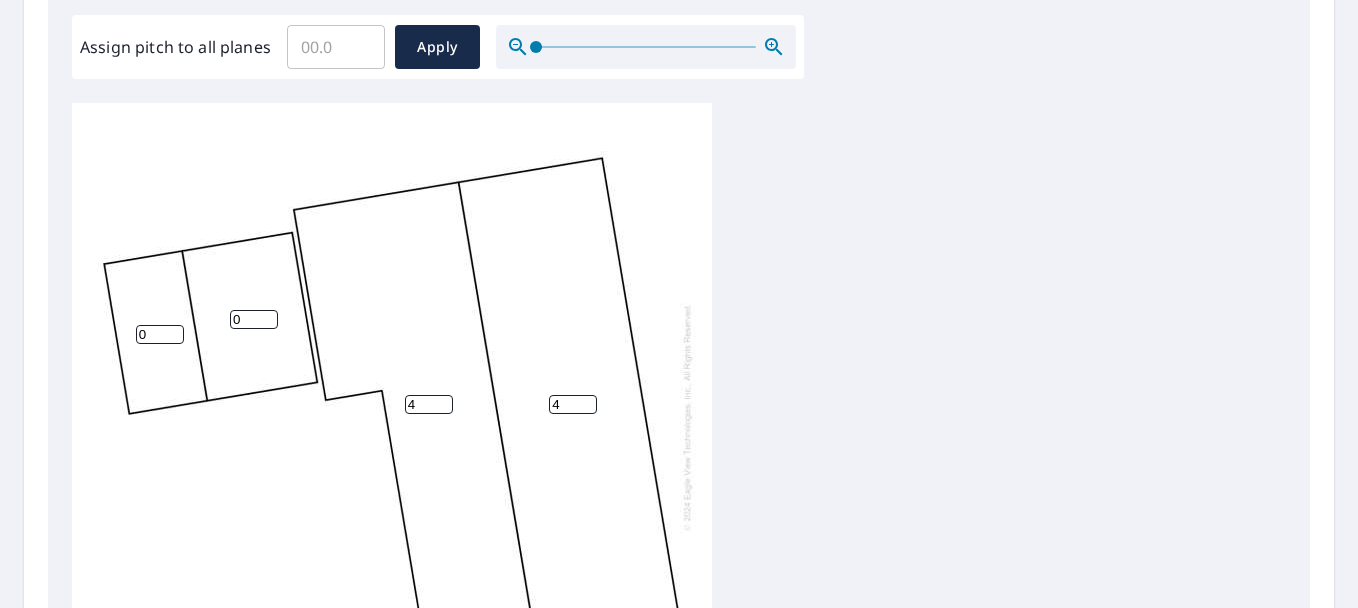 type on "4" 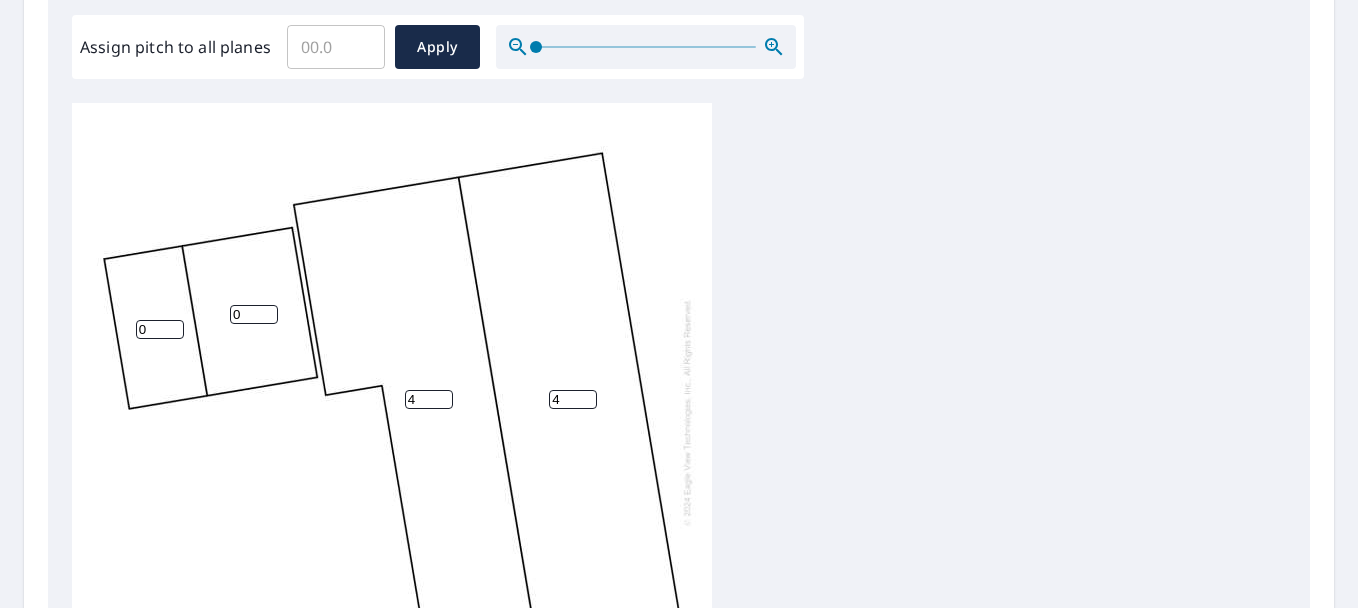 scroll, scrollTop: 20, scrollLeft: 0, axis: vertical 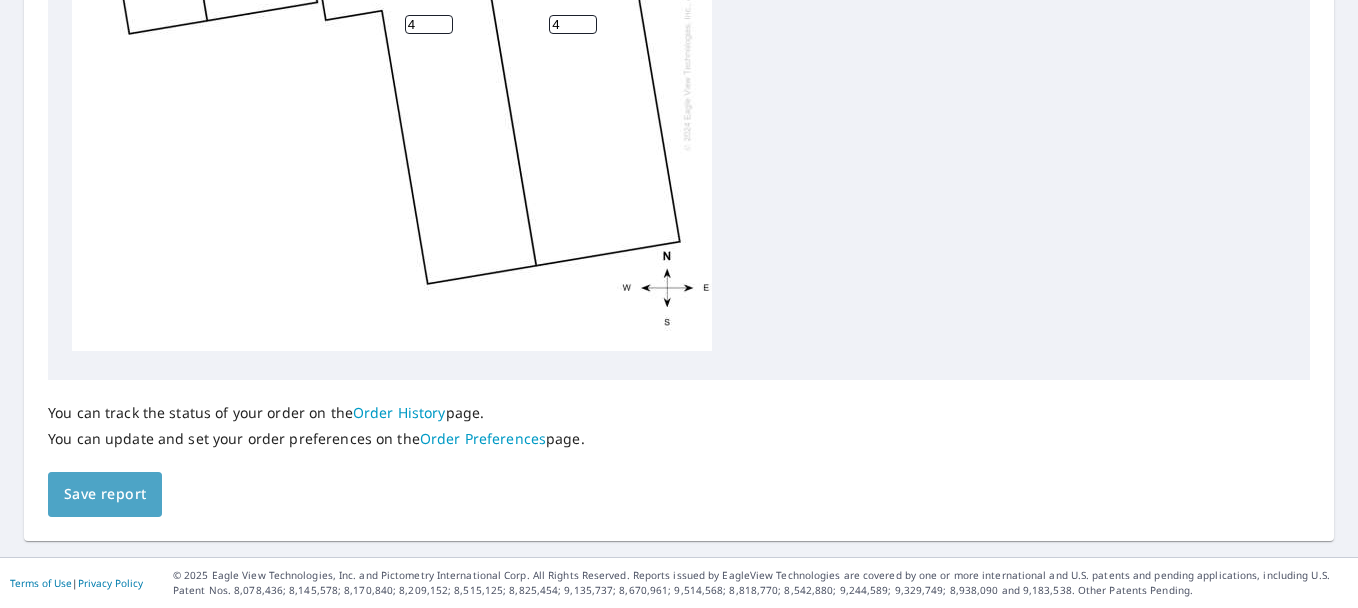 click on "Save report" at bounding box center [105, 494] 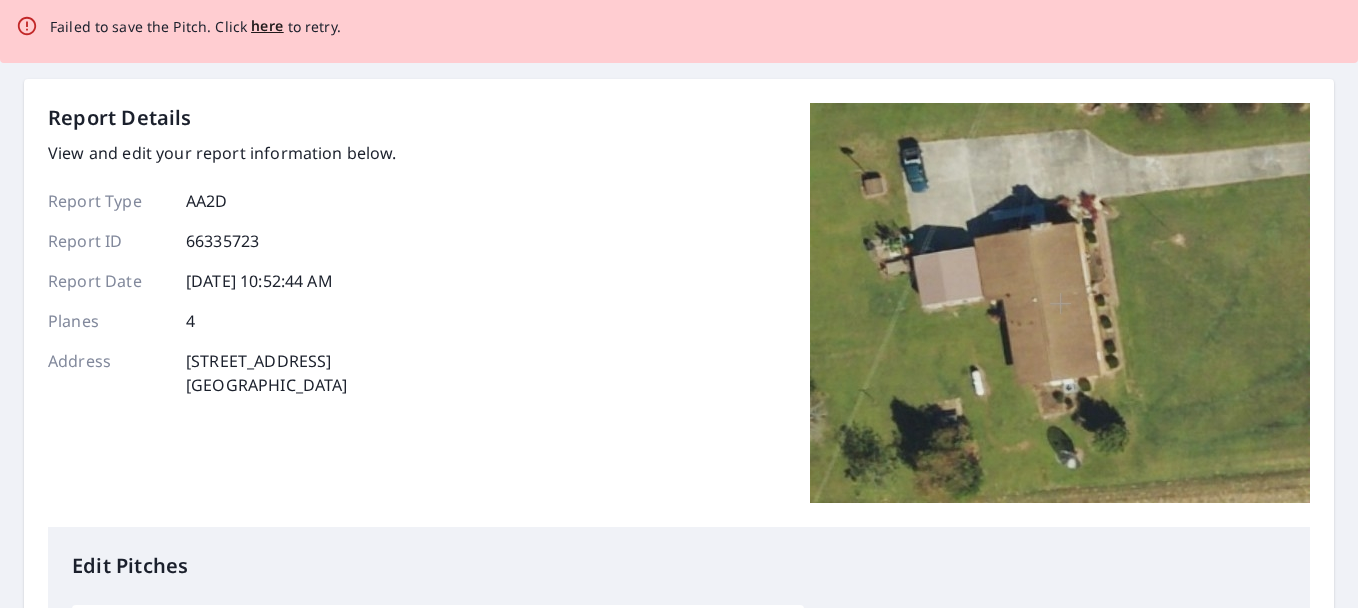 scroll, scrollTop: 0, scrollLeft: 0, axis: both 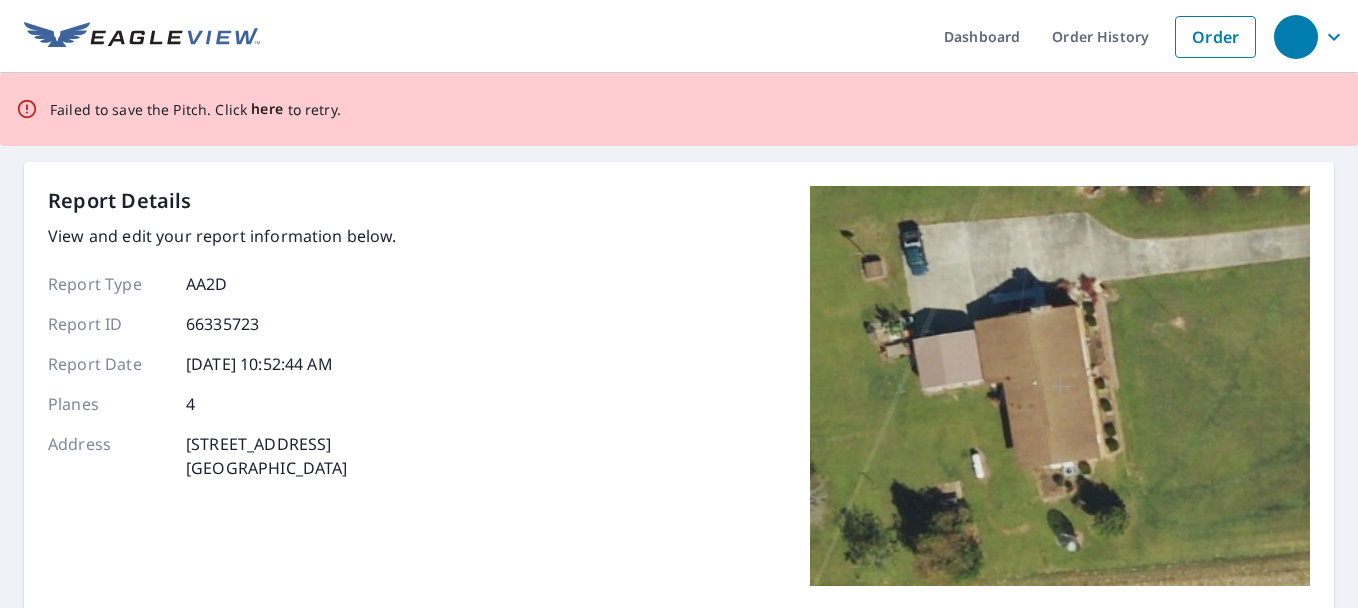 click on "here" at bounding box center (267, 109) 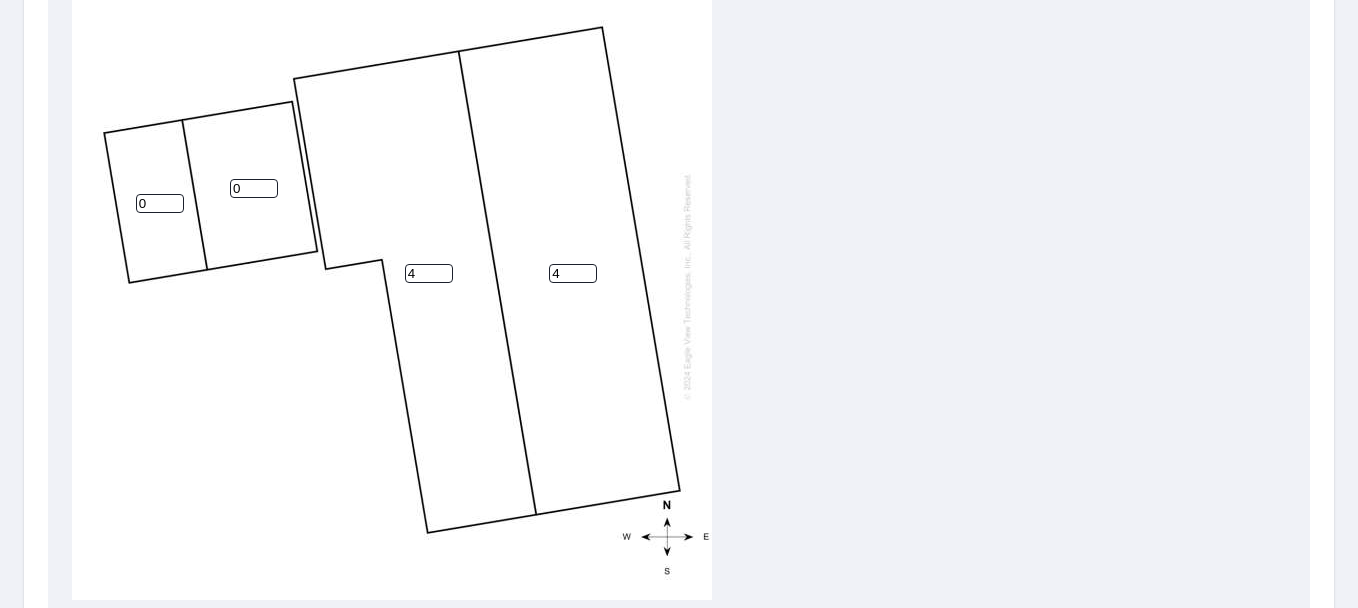 scroll, scrollTop: 800, scrollLeft: 0, axis: vertical 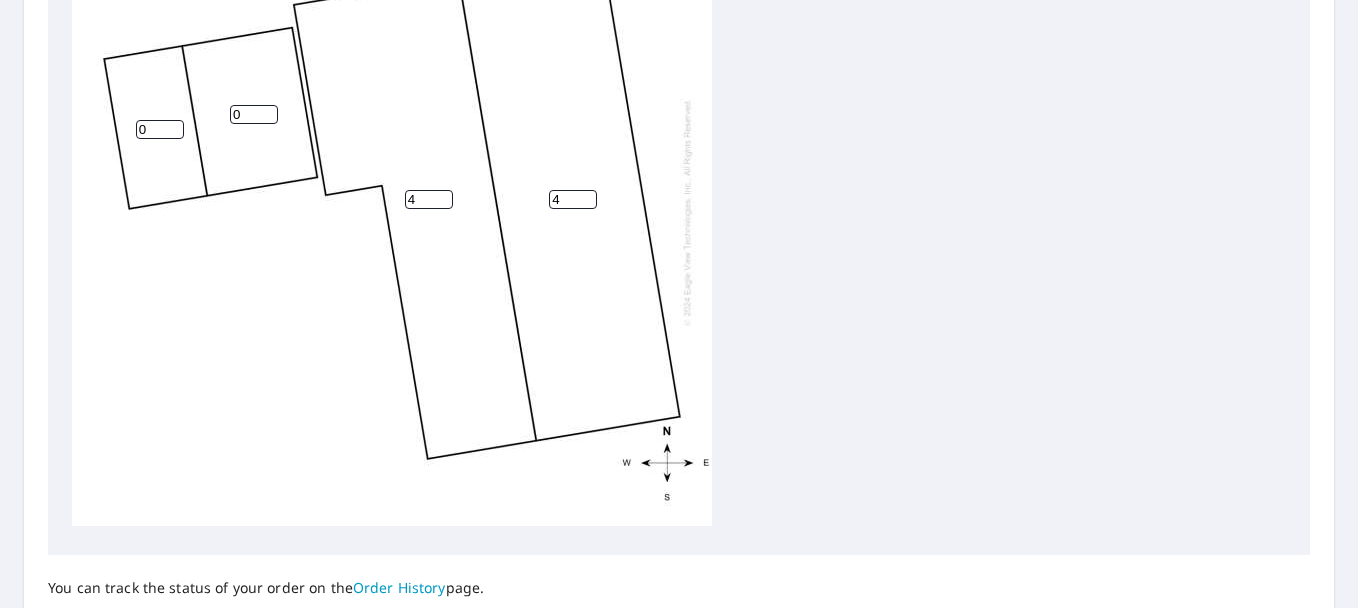 drag, startPoint x: 244, startPoint y: 98, endPoint x: 215, endPoint y: 98, distance: 29 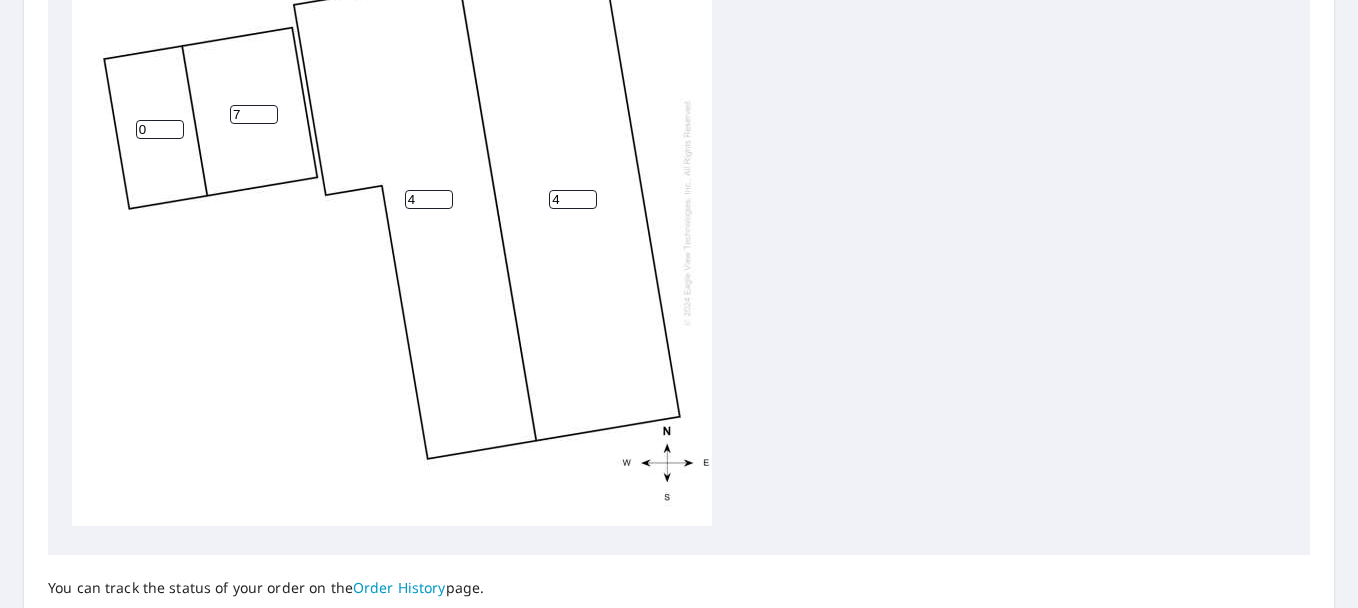 type on "7" 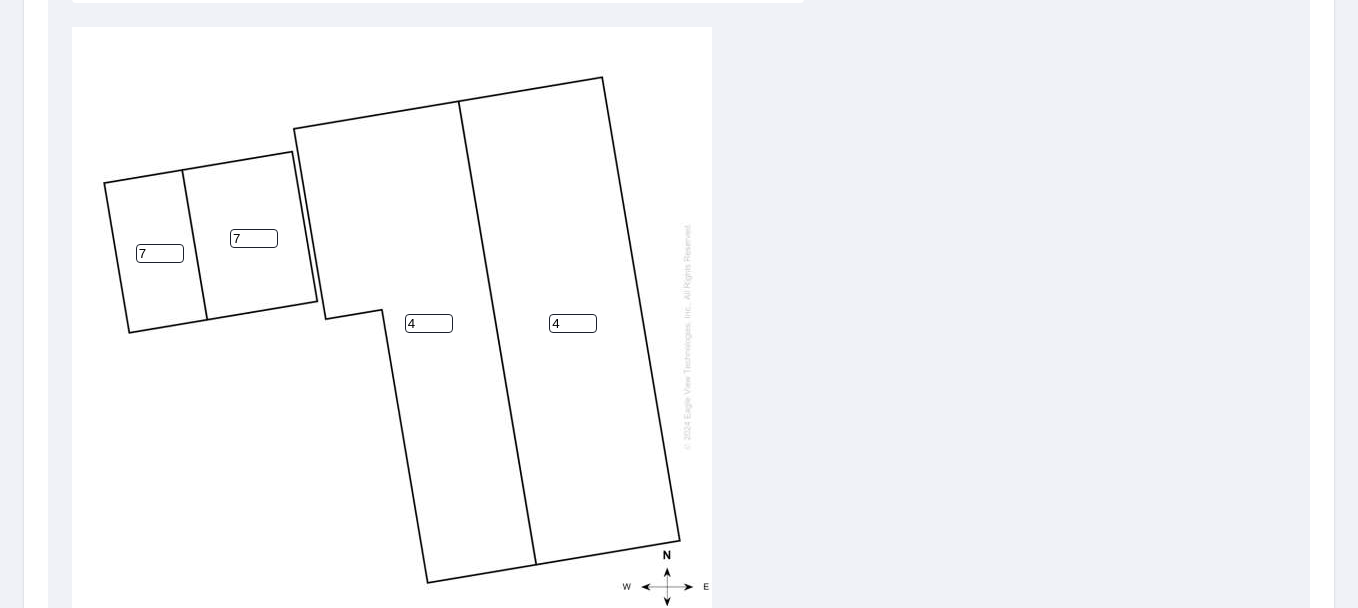 scroll, scrollTop: 1047, scrollLeft: 0, axis: vertical 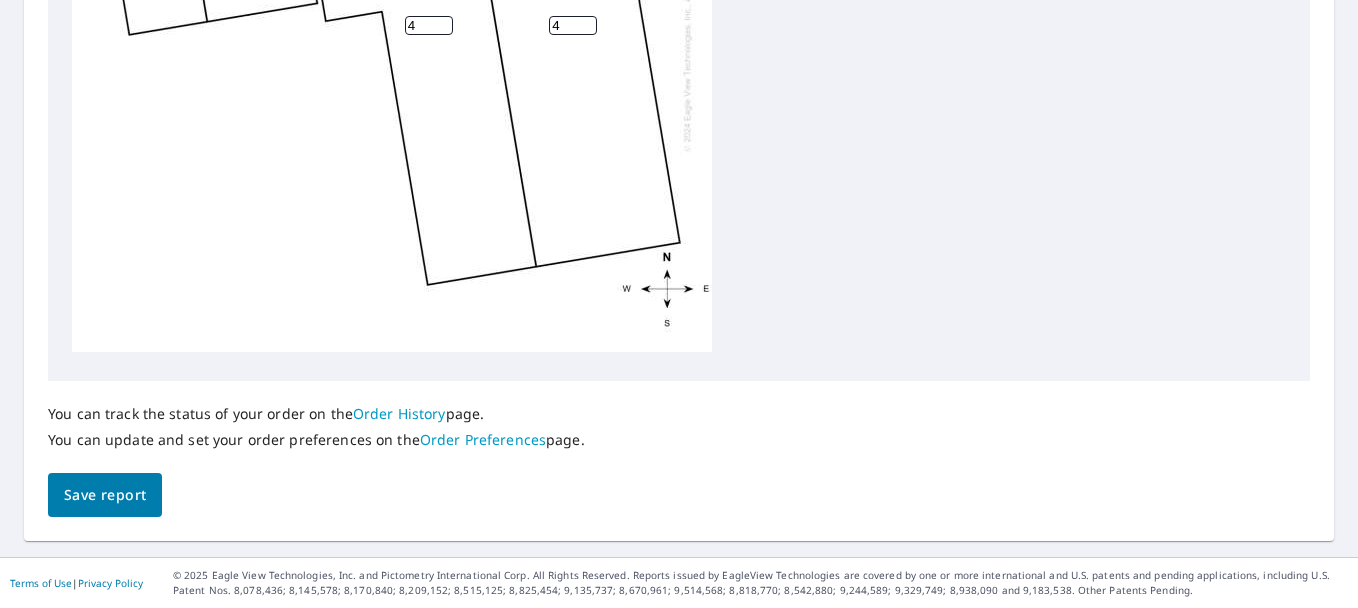 type on "7" 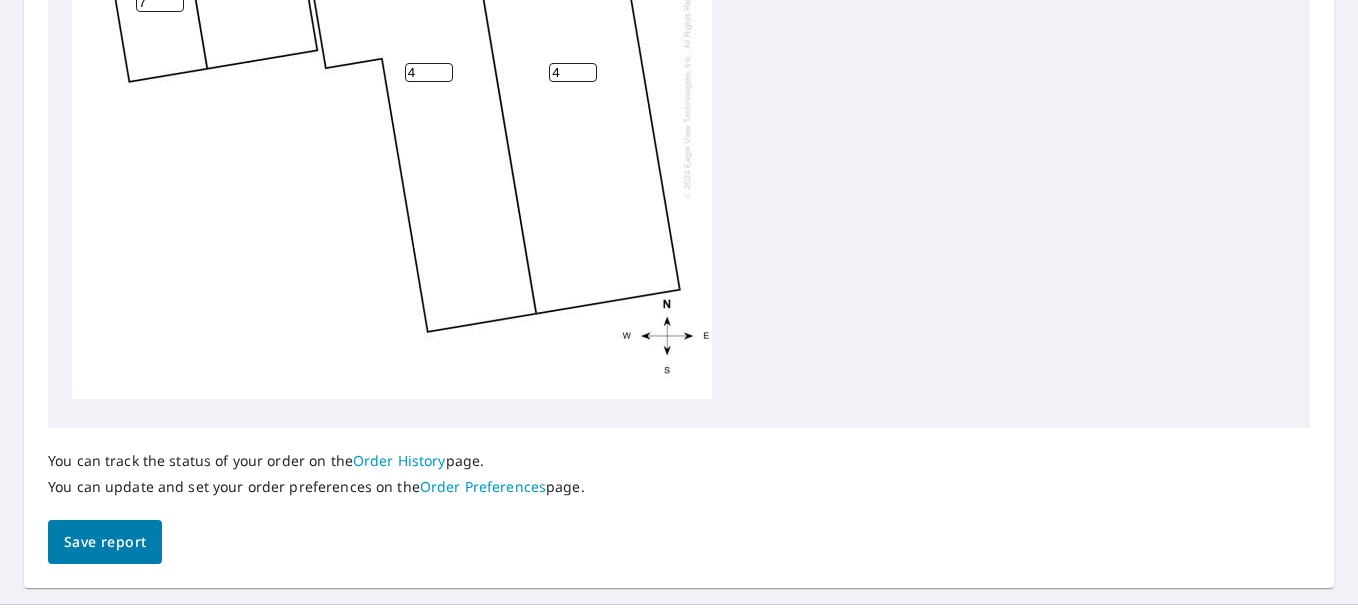 scroll, scrollTop: 1047, scrollLeft: 0, axis: vertical 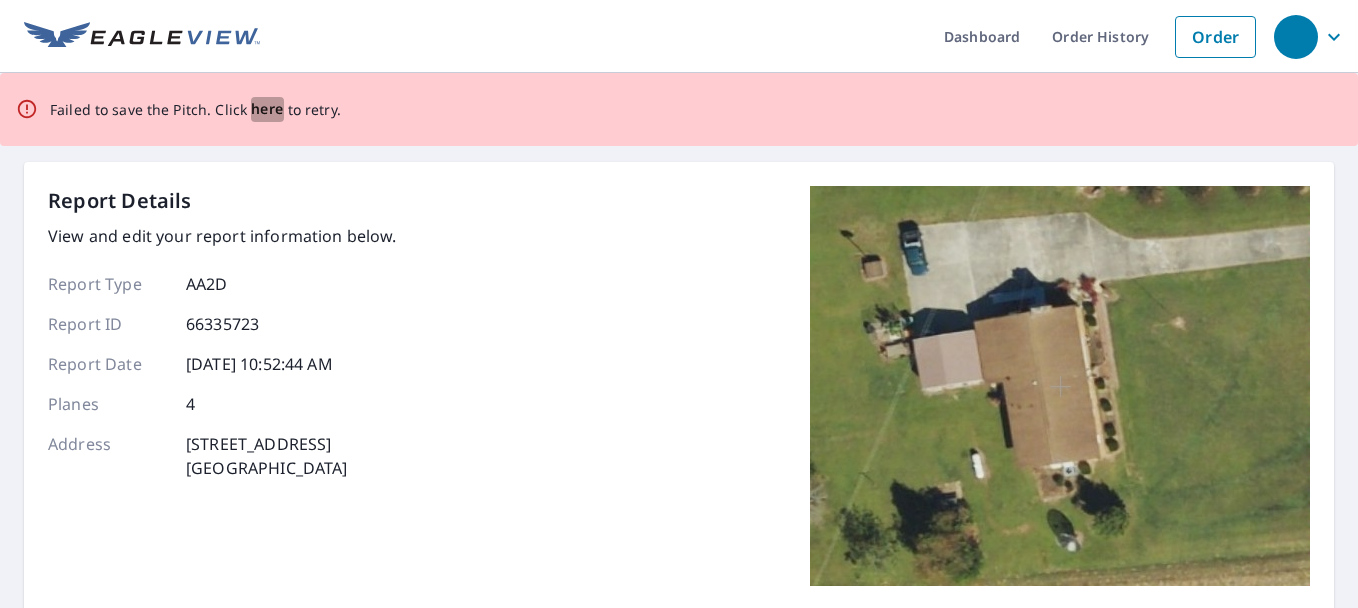 click on "here" at bounding box center (267, 109) 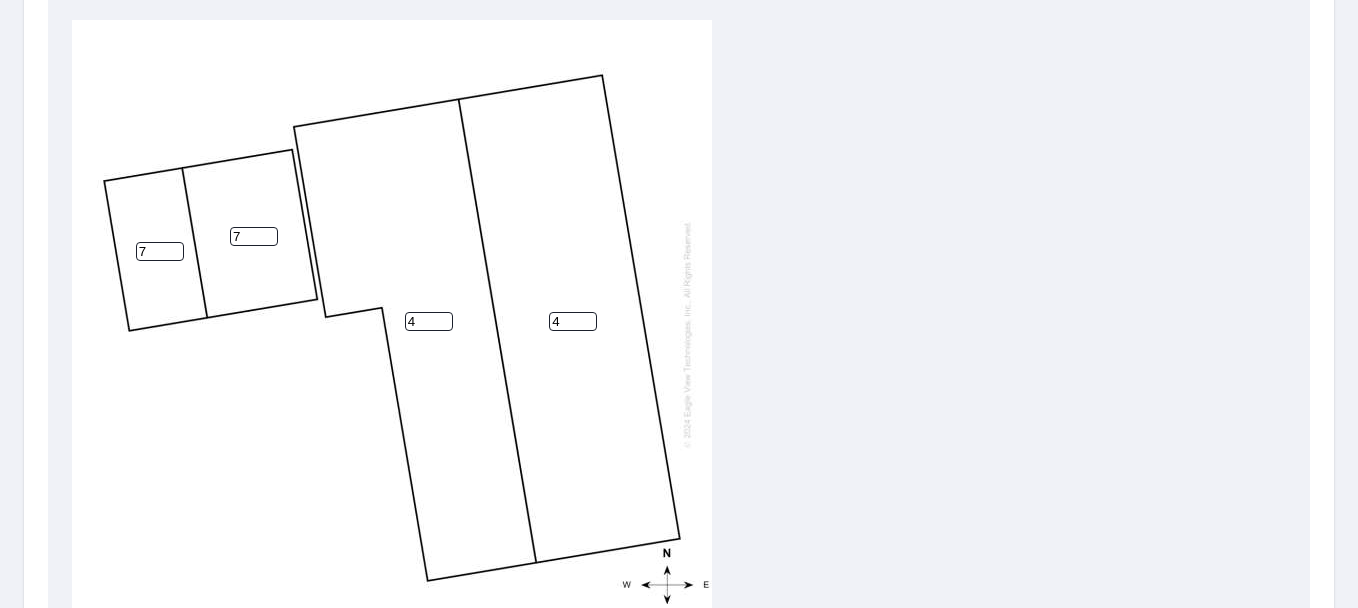 scroll, scrollTop: 800, scrollLeft: 0, axis: vertical 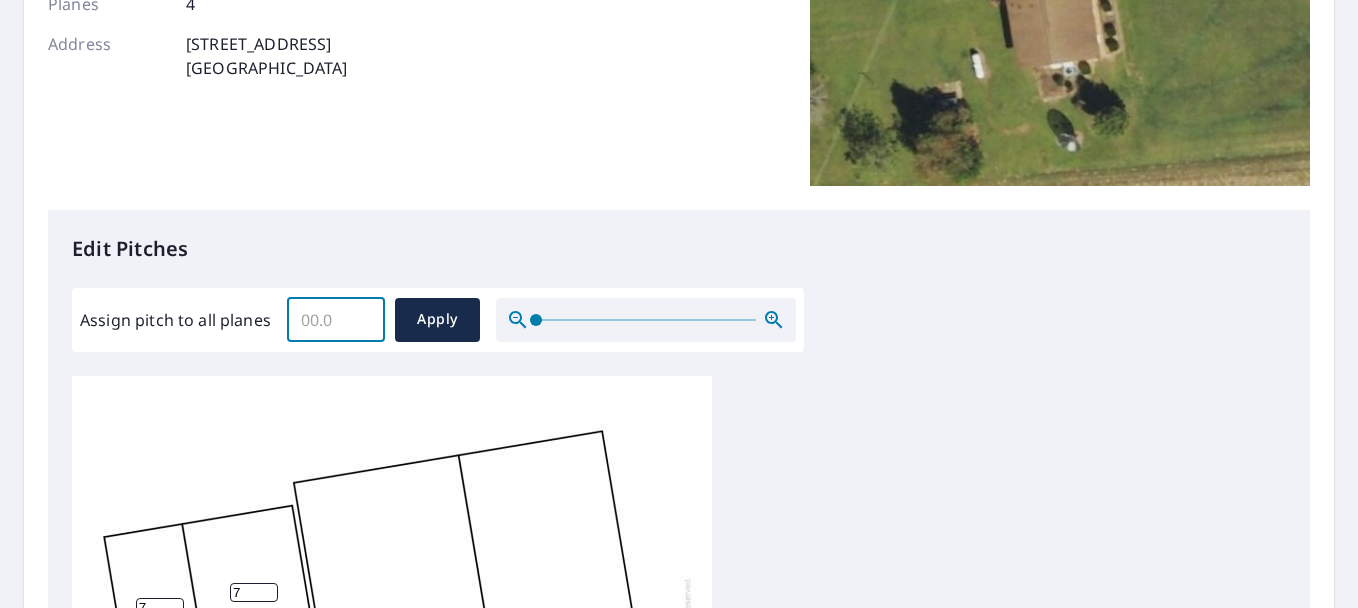 click on "Assign pitch to all planes" at bounding box center (336, 320) 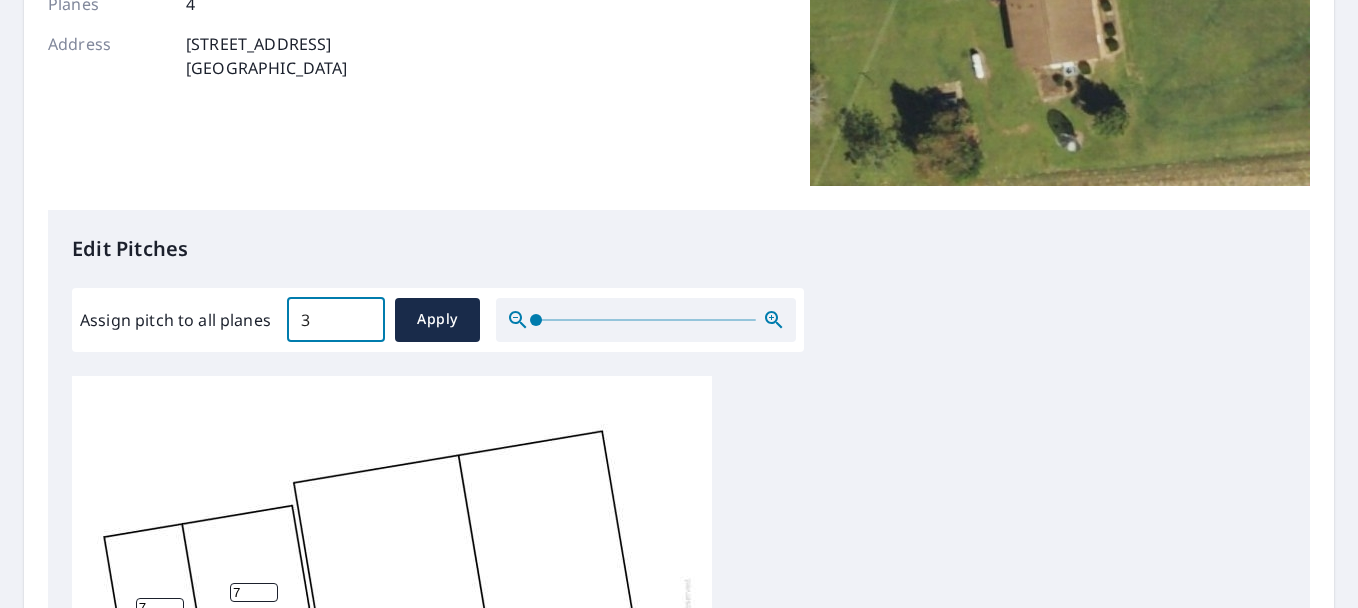 drag, startPoint x: 317, startPoint y: 316, endPoint x: 260, endPoint y: 317, distance: 57.00877 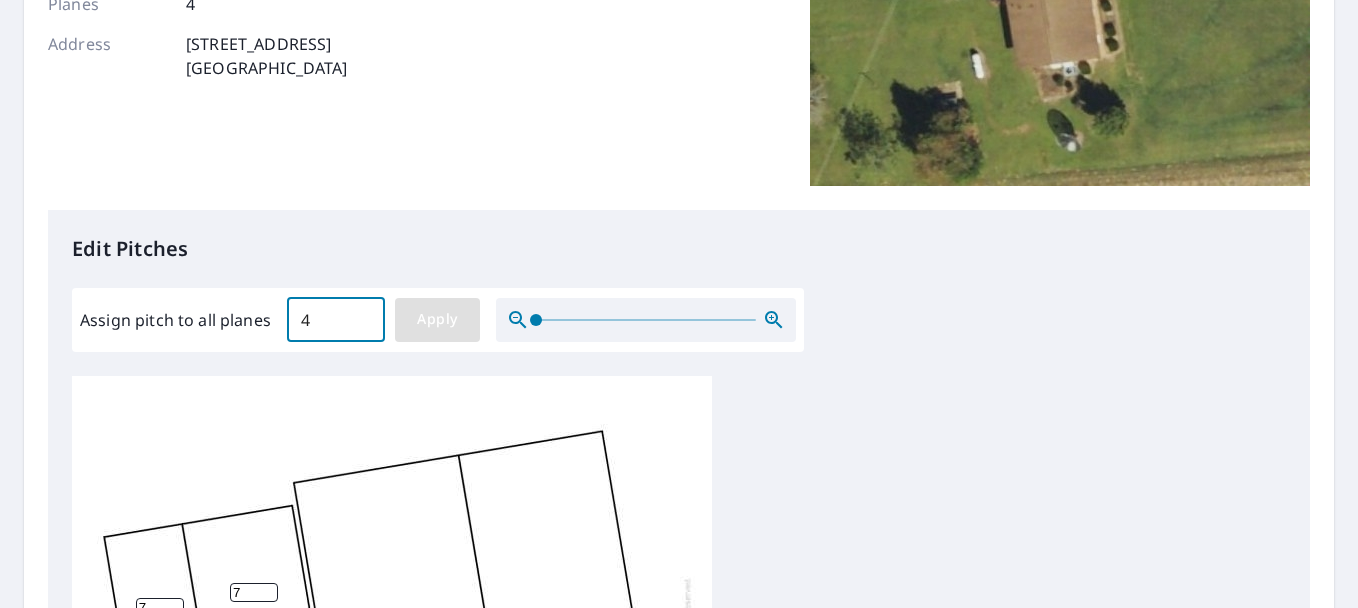 type on "4" 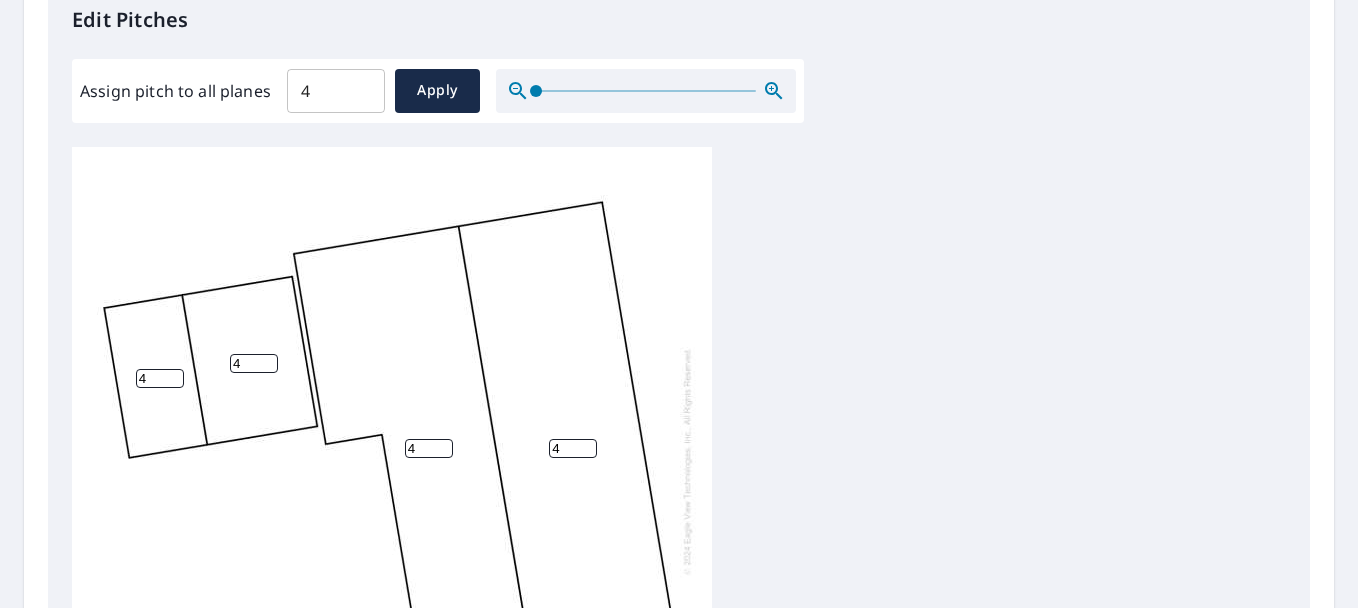 scroll, scrollTop: 800, scrollLeft: 0, axis: vertical 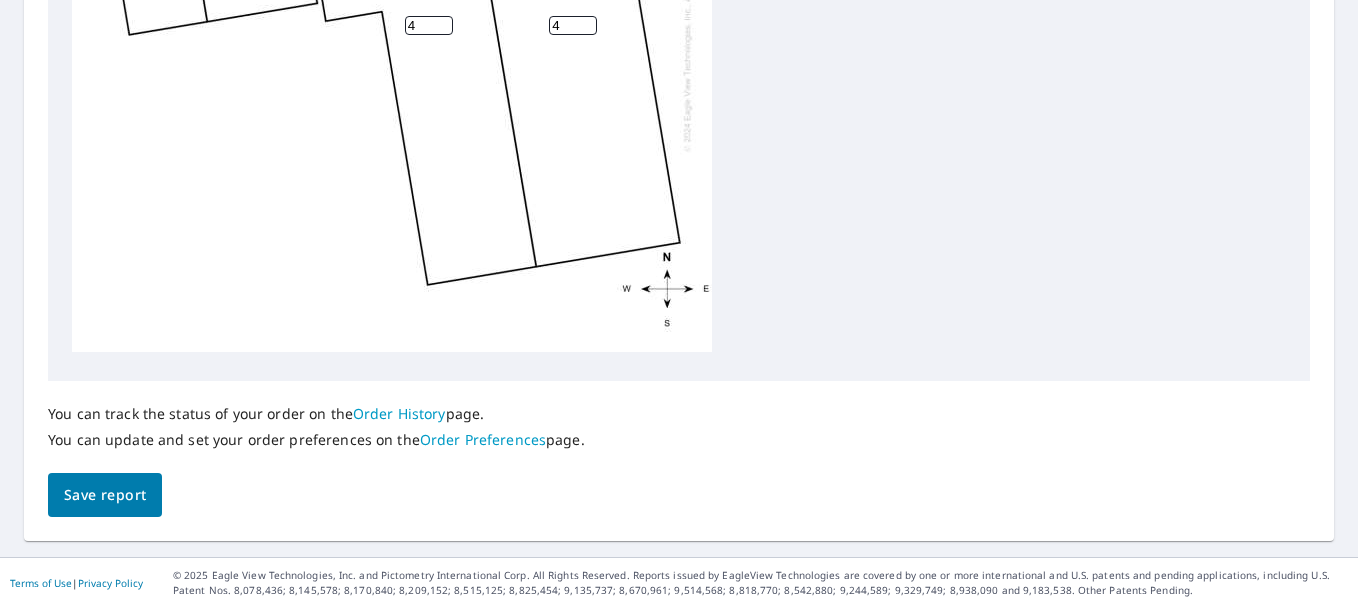 click on "Save report" at bounding box center [105, 495] 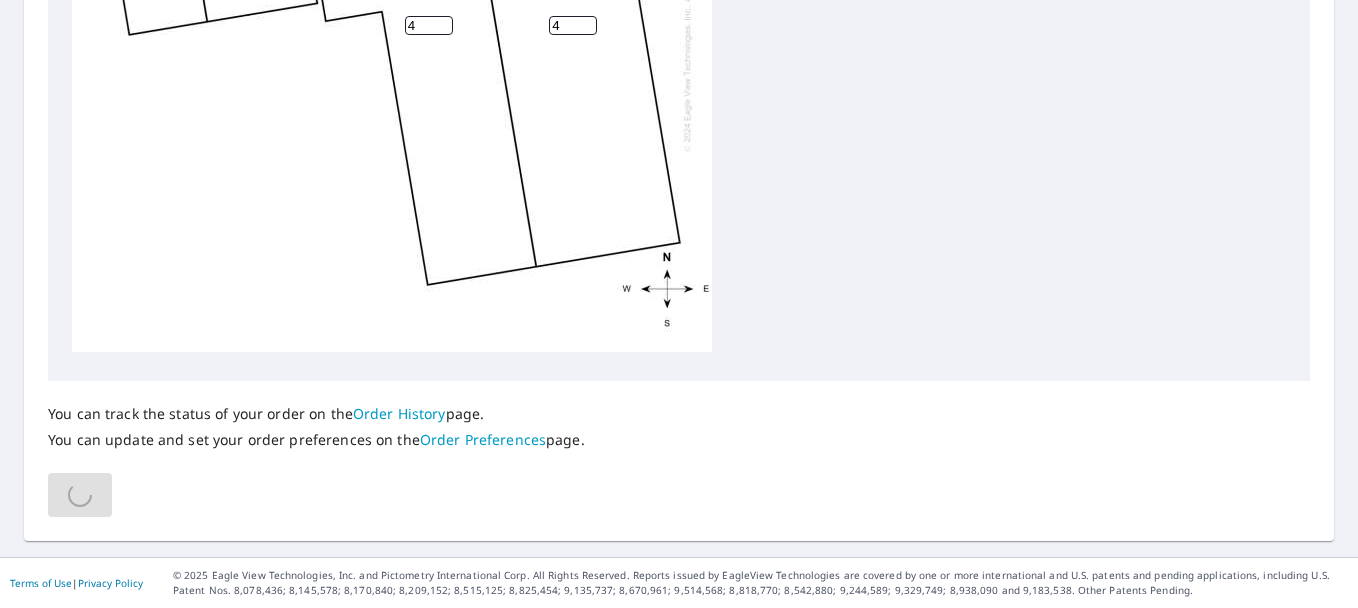 scroll, scrollTop: 0, scrollLeft: 0, axis: both 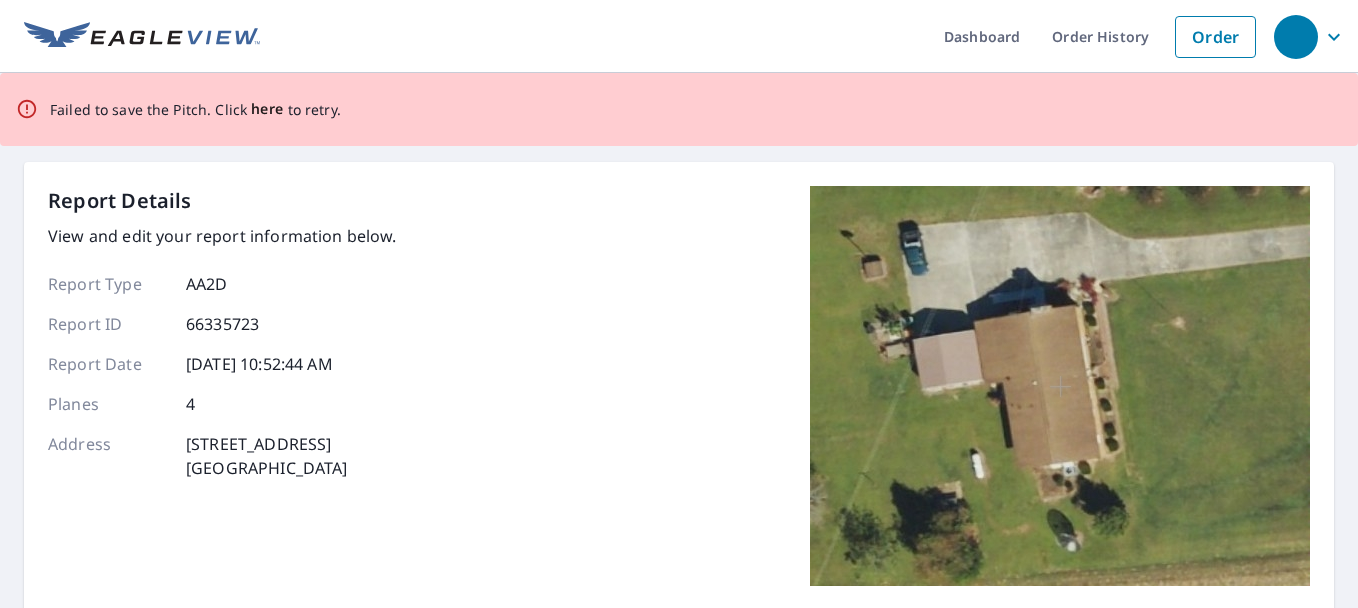 click on "here" at bounding box center (267, 109) 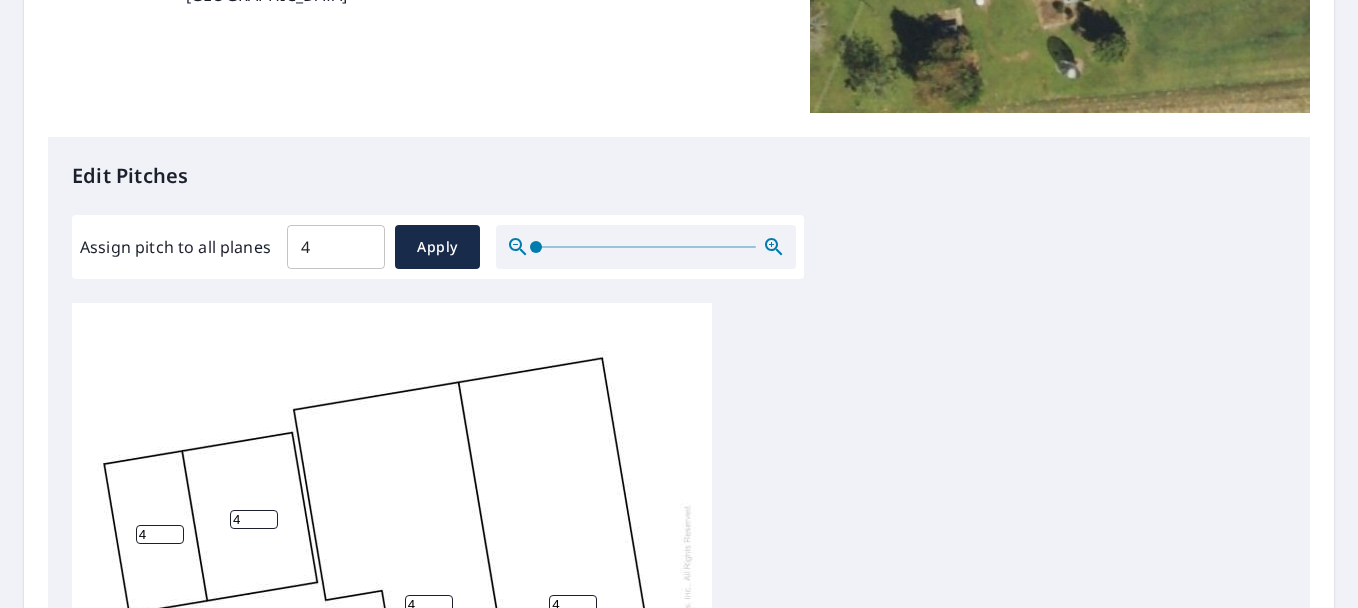 scroll, scrollTop: 974, scrollLeft: 0, axis: vertical 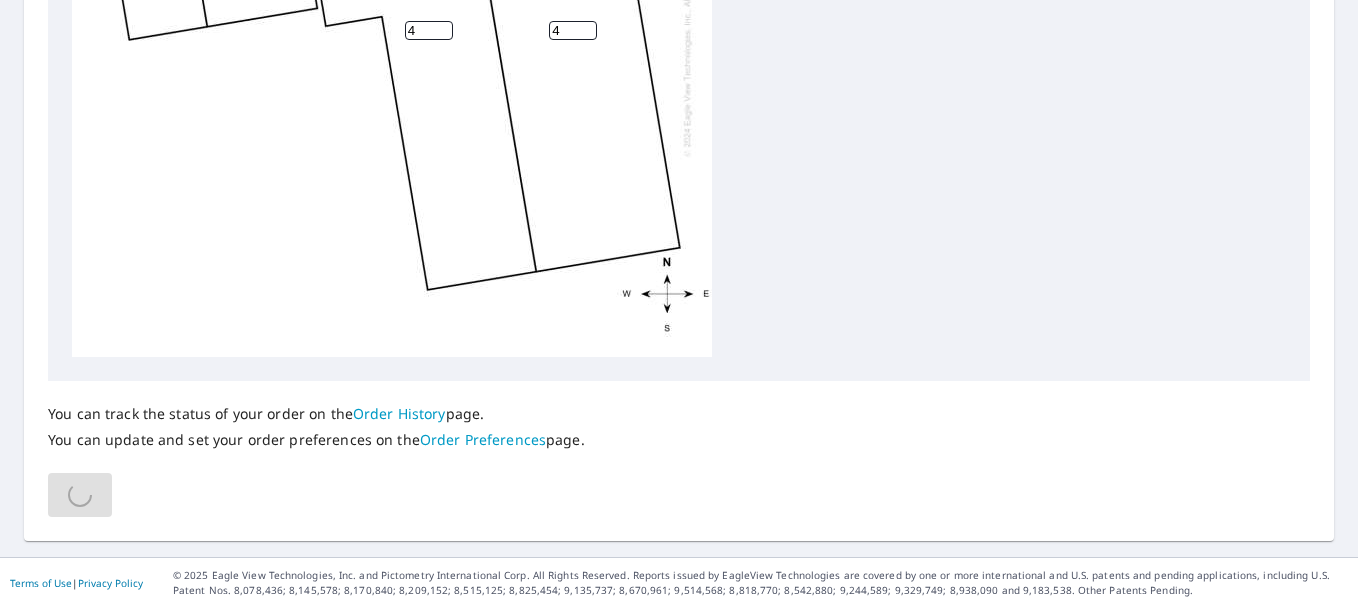 click on "Order History" at bounding box center (399, 413) 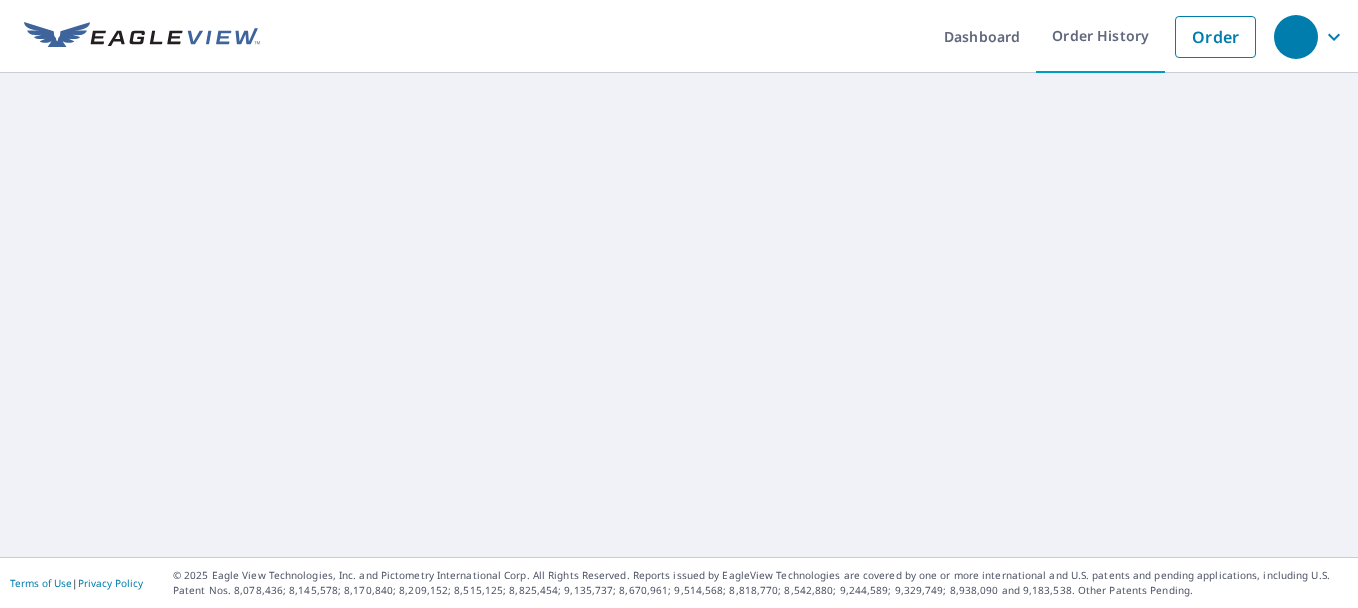 scroll, scrollTop: 0, scrollLeft: 0, axis: both 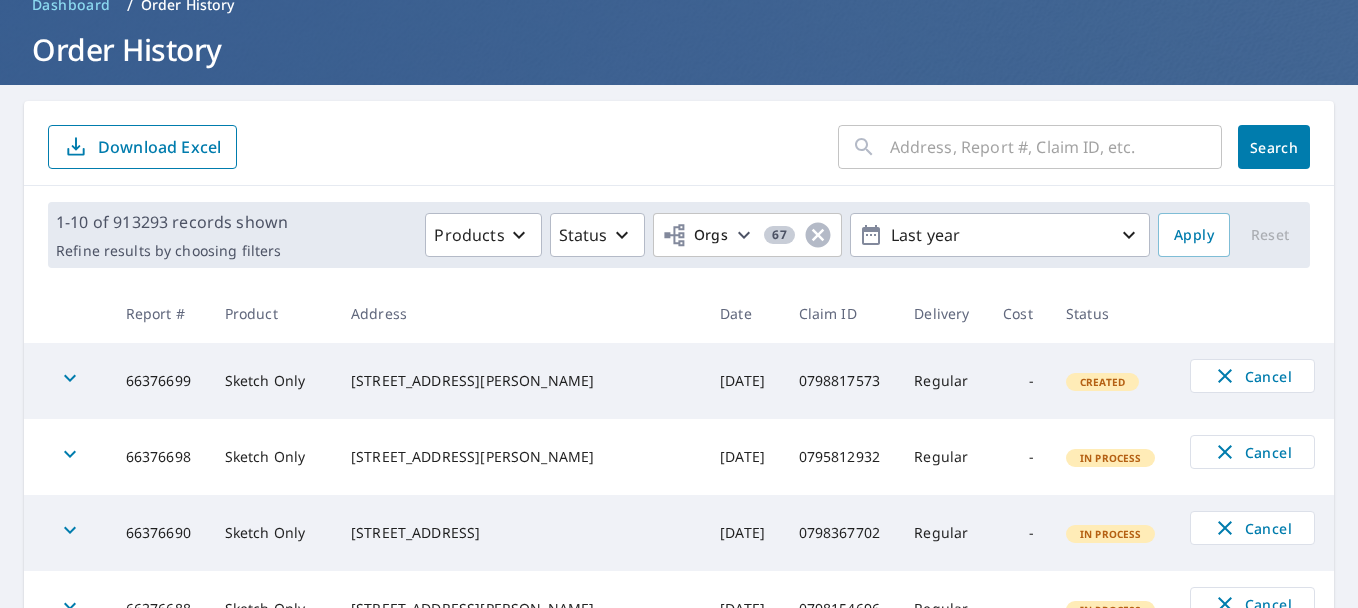 click at bounding box center (1056, 147) 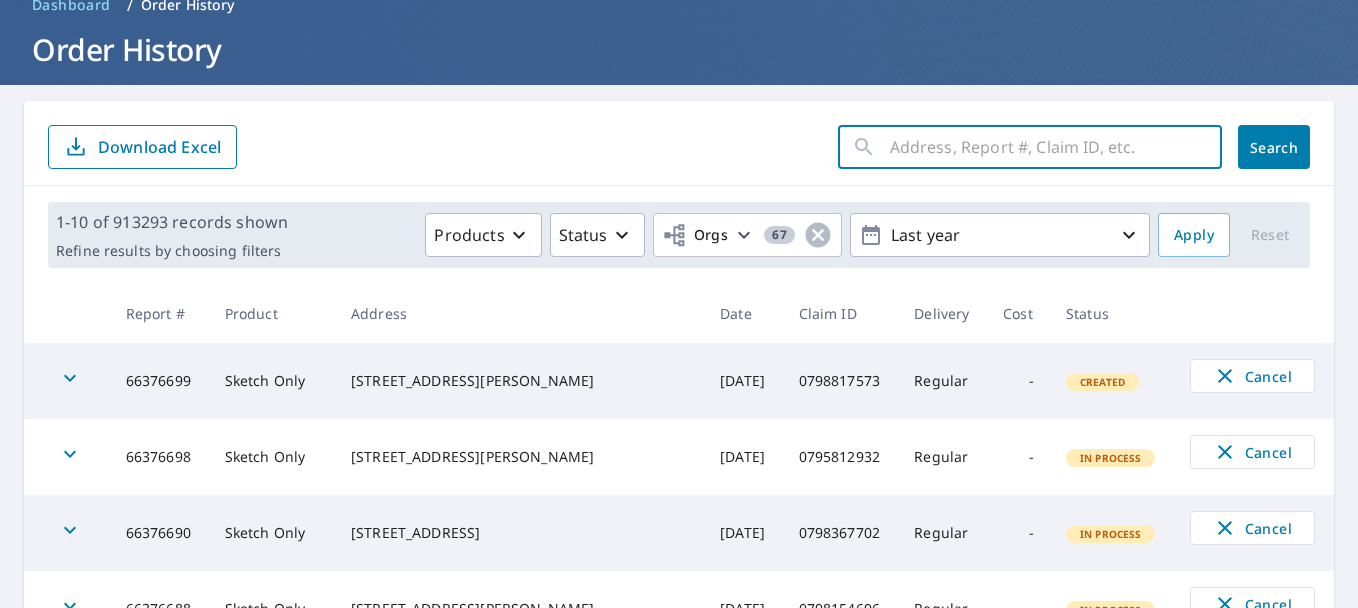 paste on "0789478682" 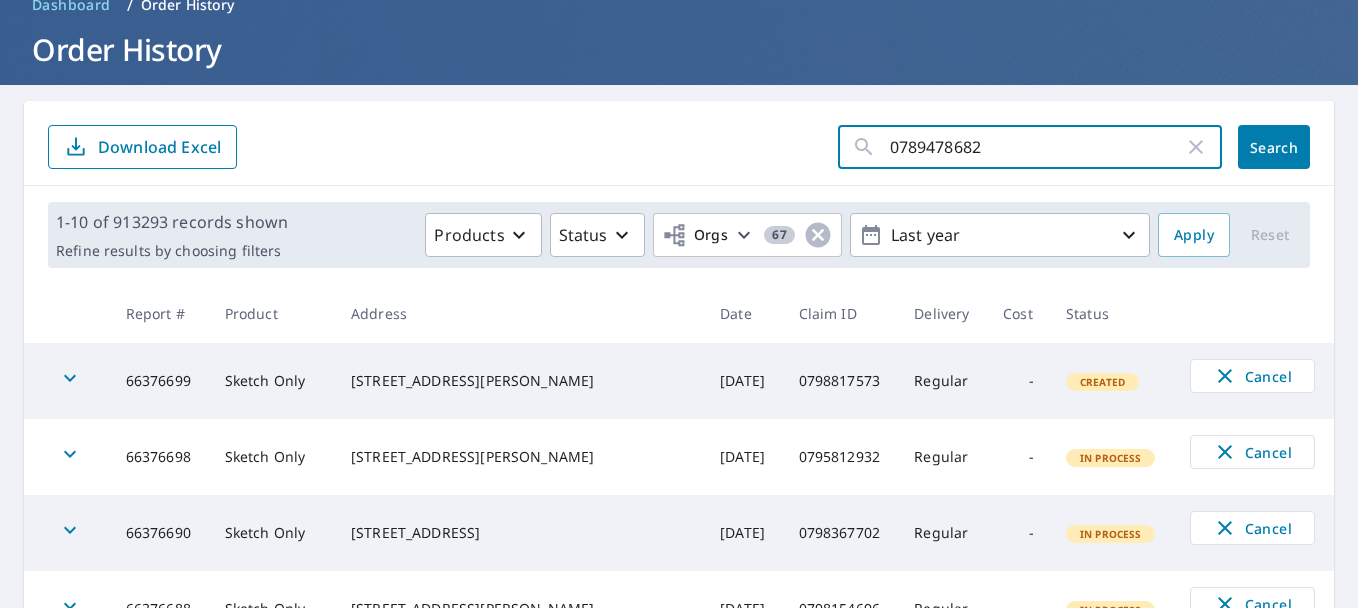 type on "0789478682" 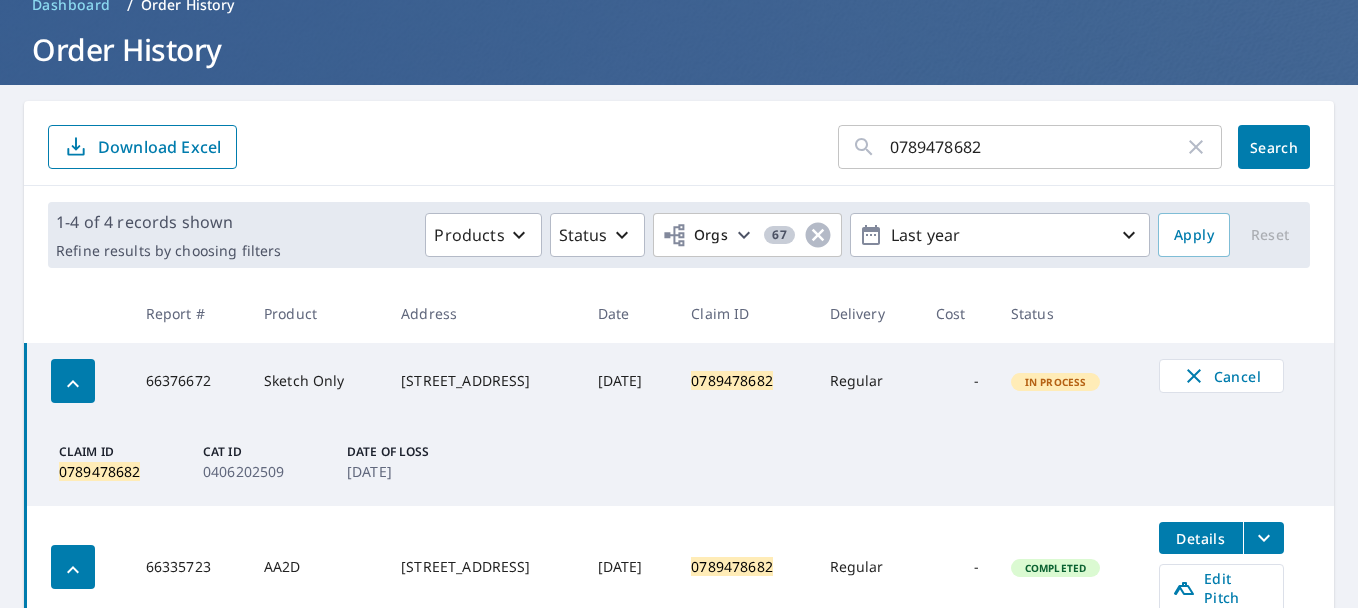 click on "Search" at bounding box center [1274, 147] 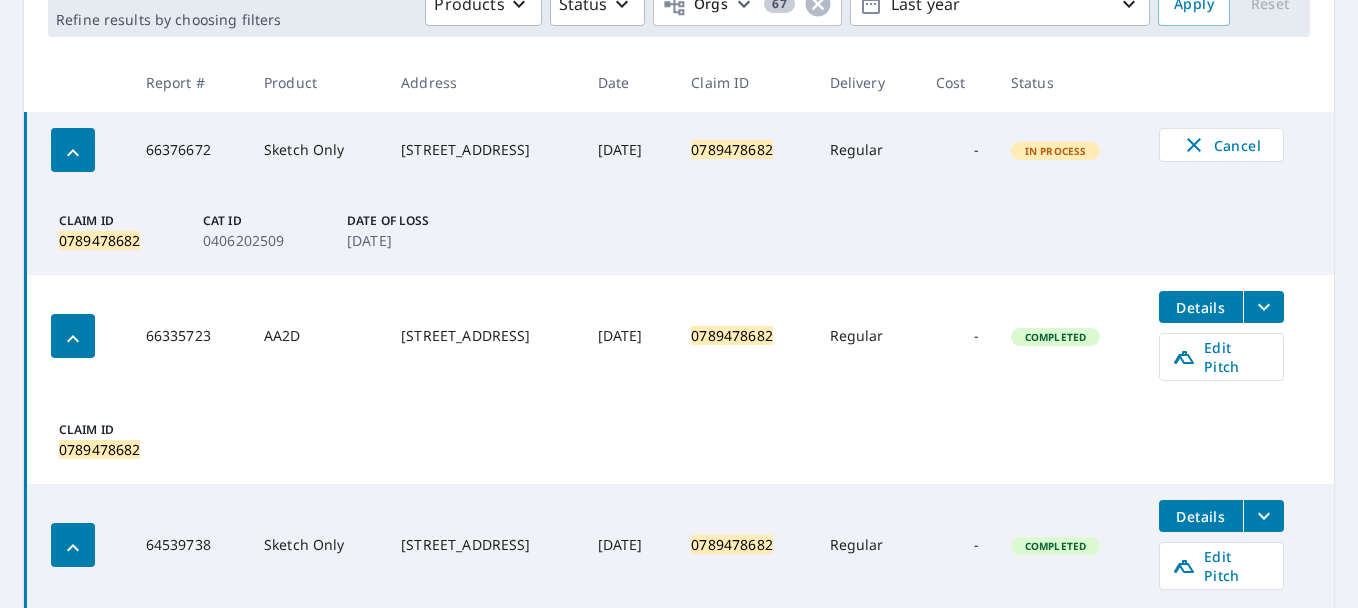 scroll, scrollTop: 400, scrollLeft: 0, axis: vertical 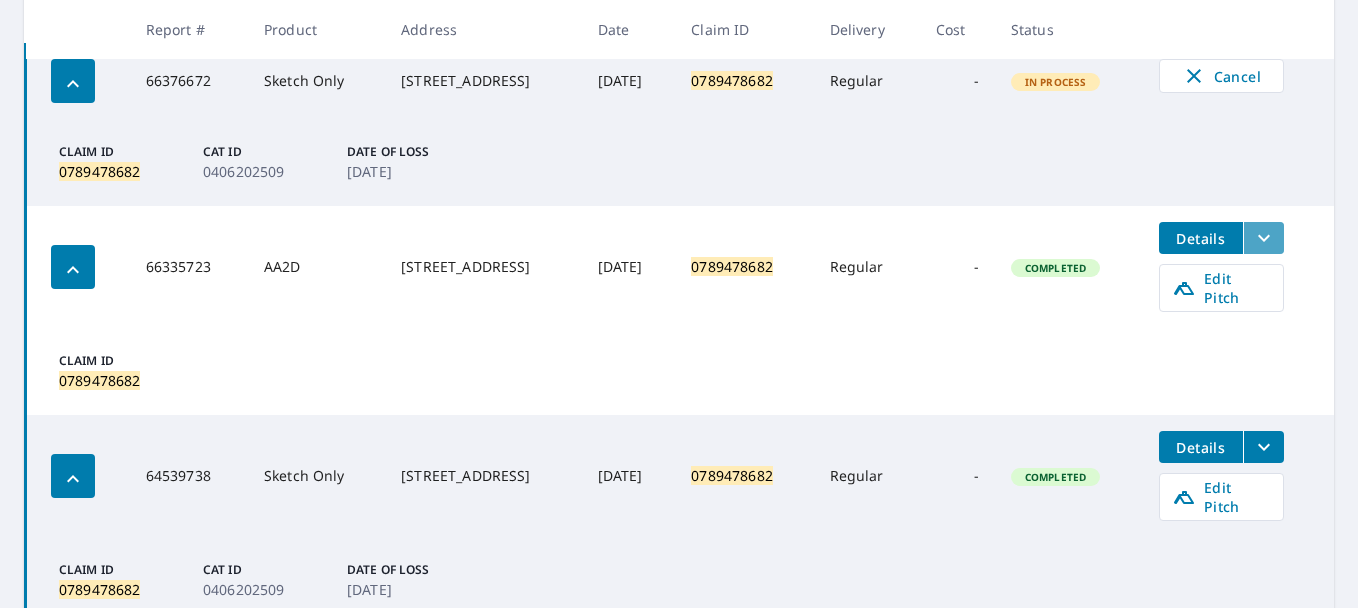 click 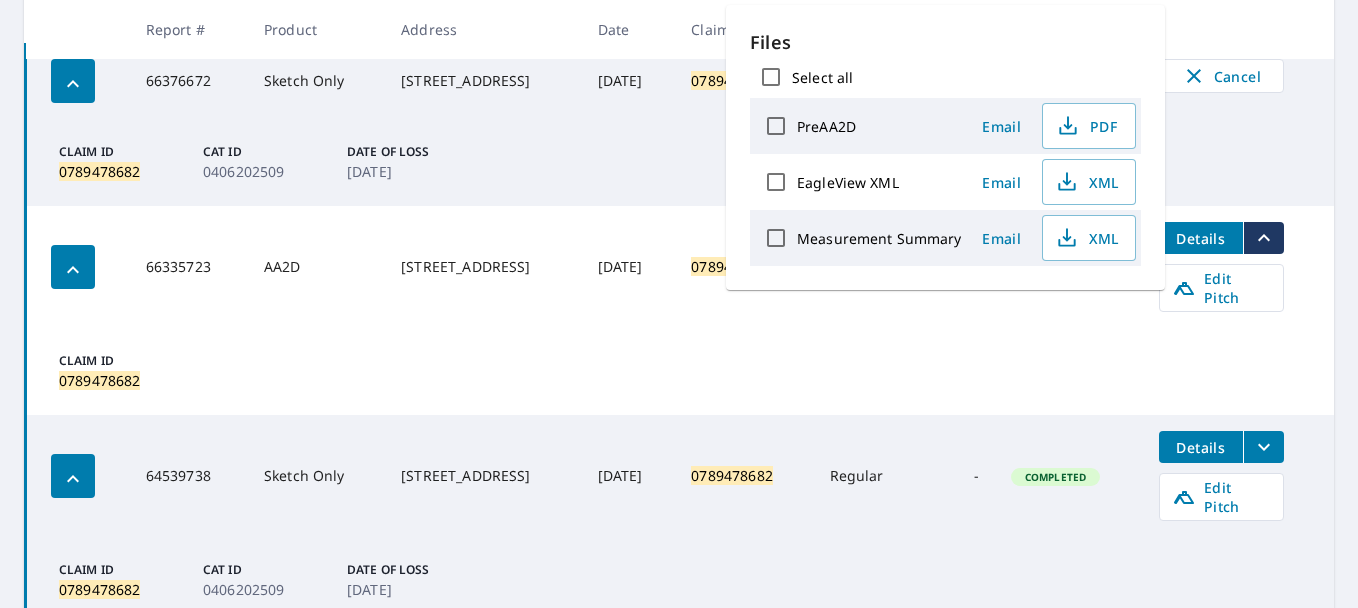 click on "EagleView XML" at bounding box center [848, 182] 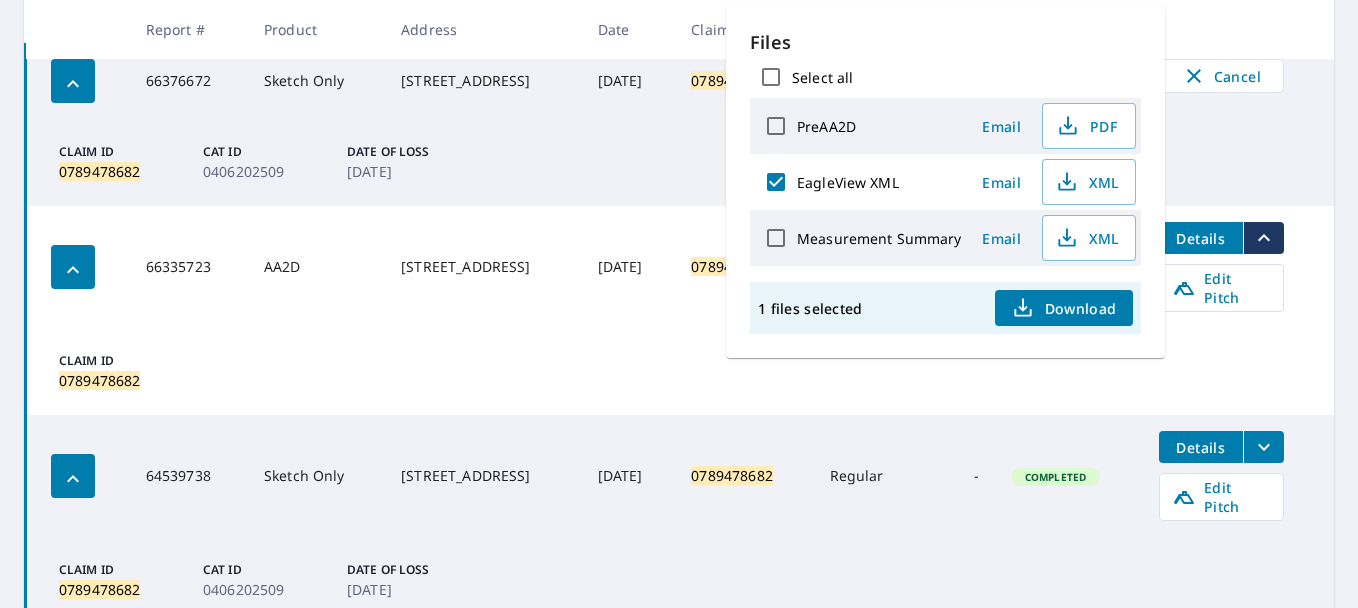 click on "Claim ID 0789478682" at bounding box center [680, 371] 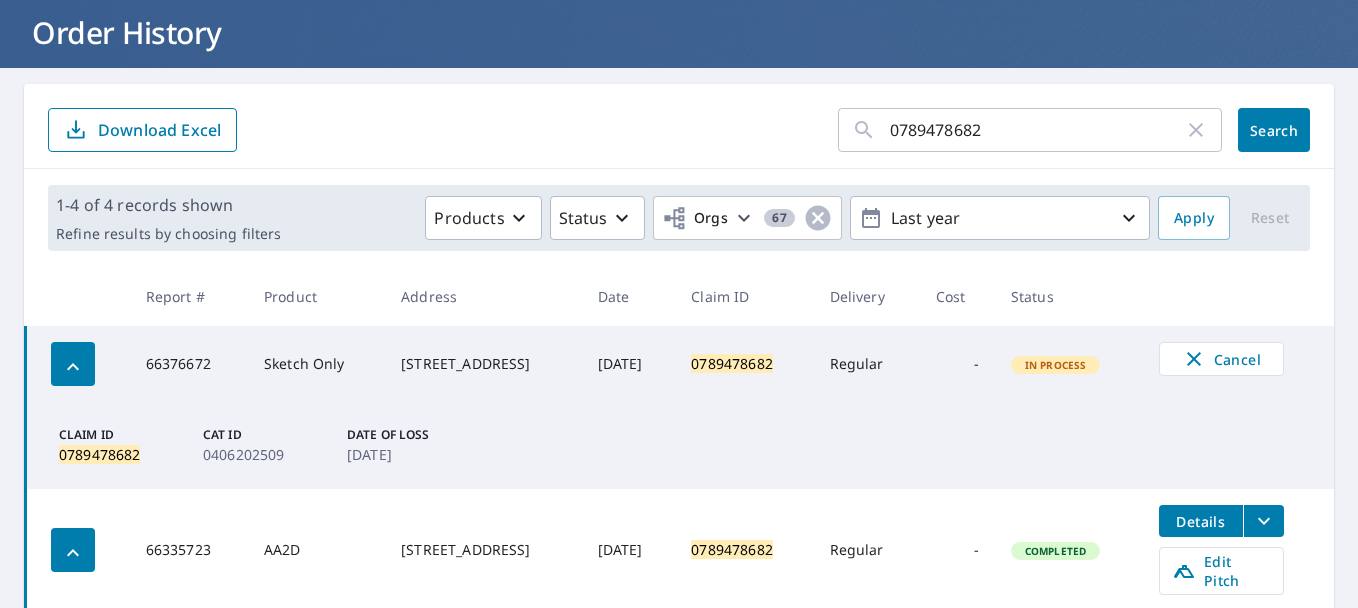 scroll, scrollTop: 350, scrollLeft: 0, axis: vertical 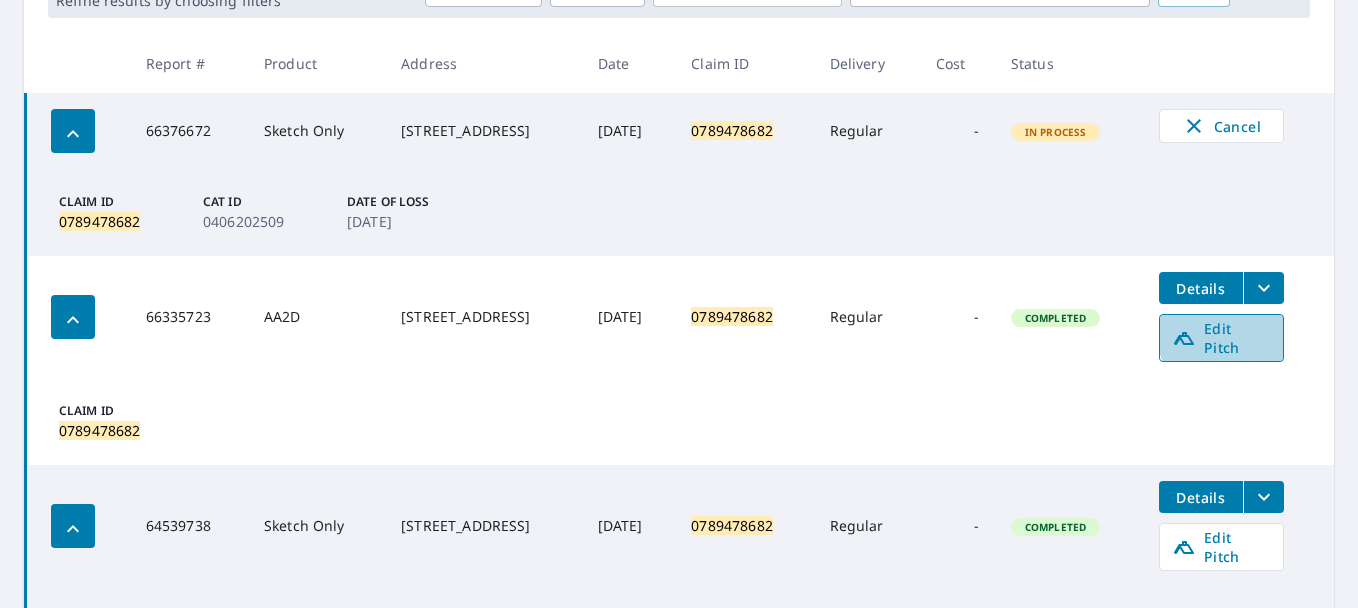 click on "Edit Pitch" at bounding box center [1221, 338] 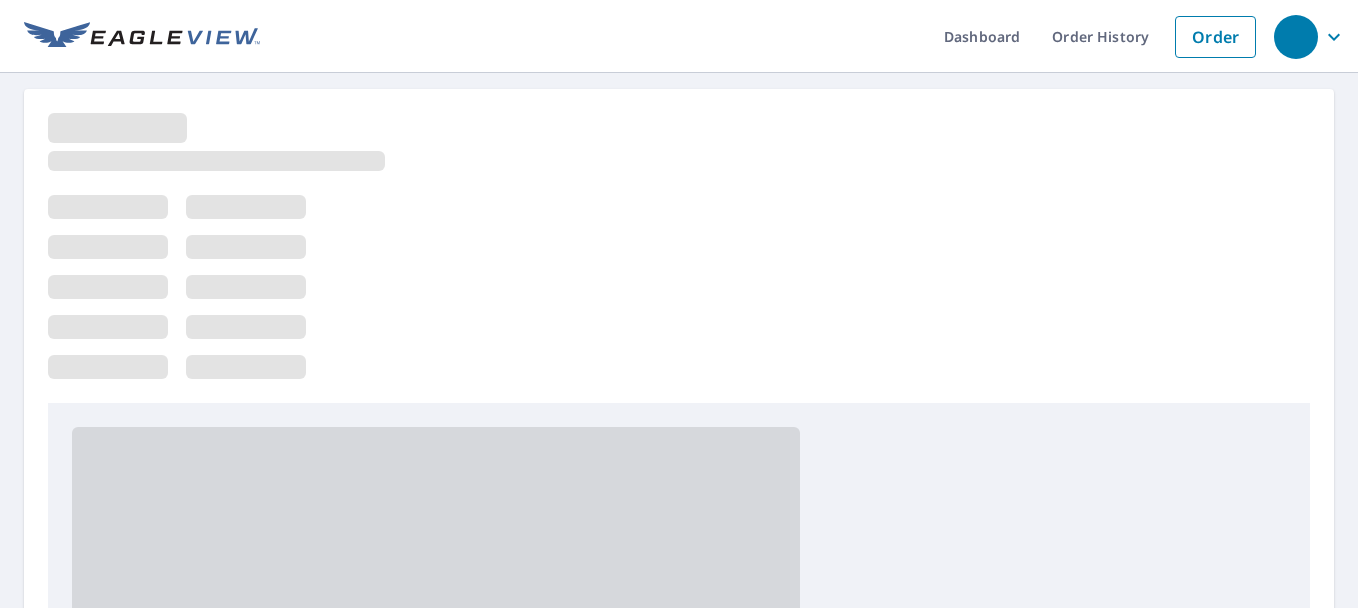 scroll, scrollTop: 0, scrollLeft: 0, axis: both 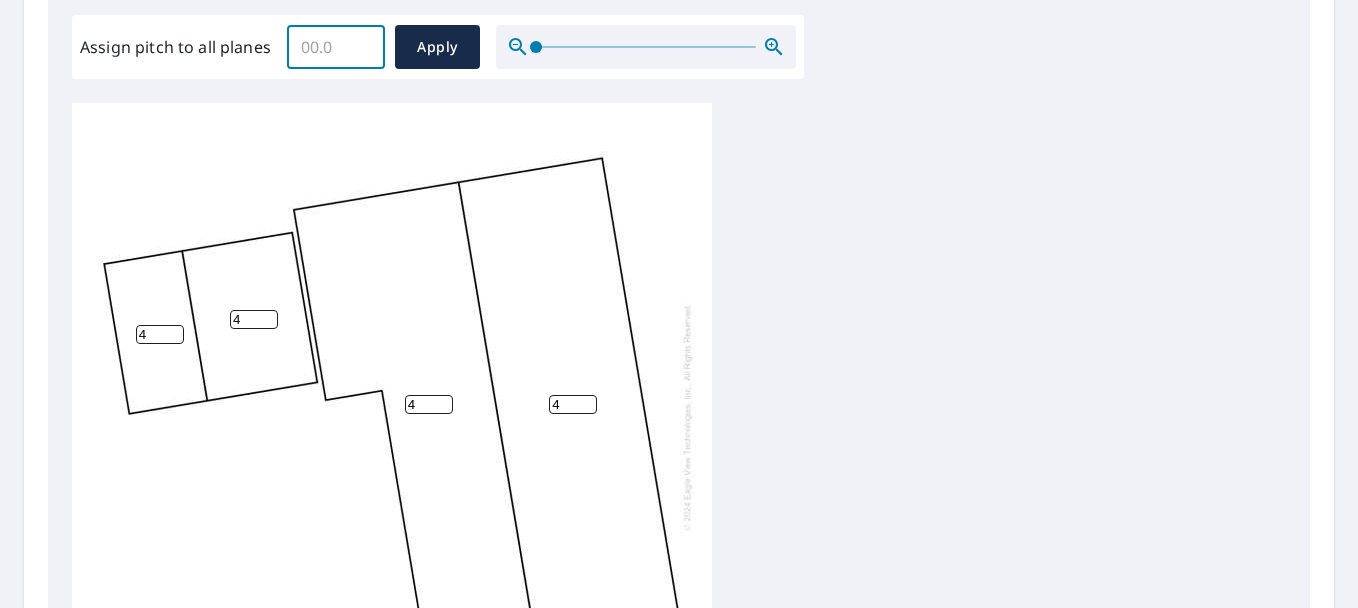 click on "Assign pitch to all planes" at bounding box center (336, 47) 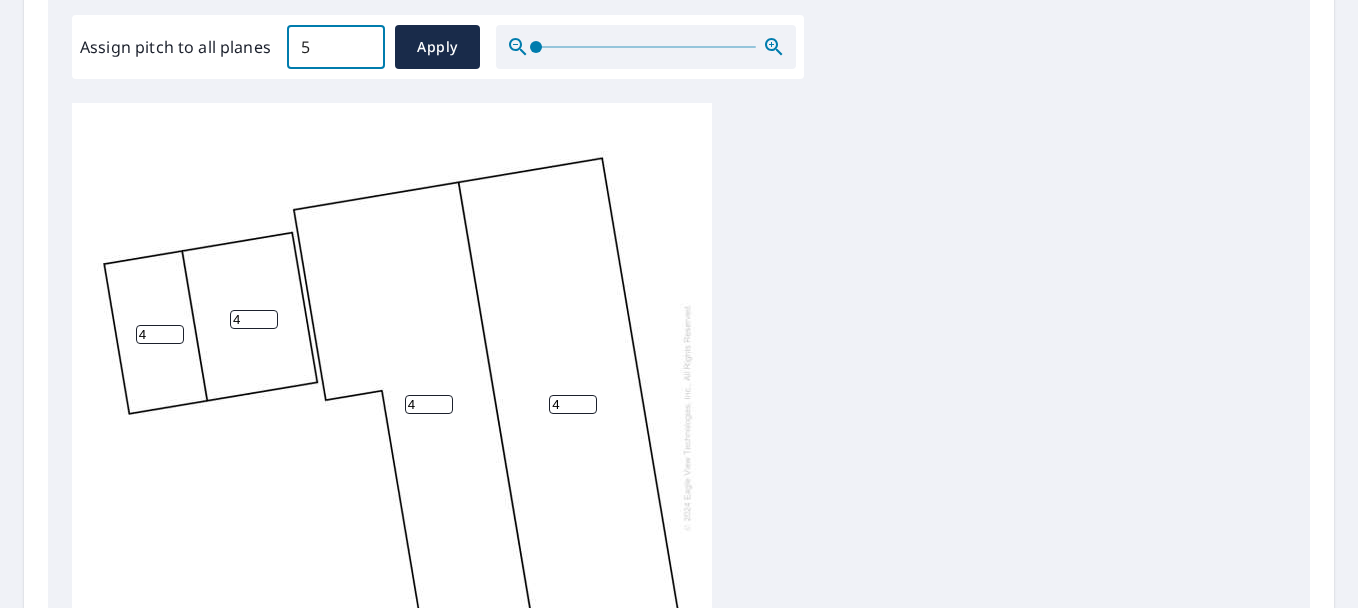drag, startPoint x: 352, startPoint y: 48, endPoint x: 211, endPoint y: 48, distance: 141 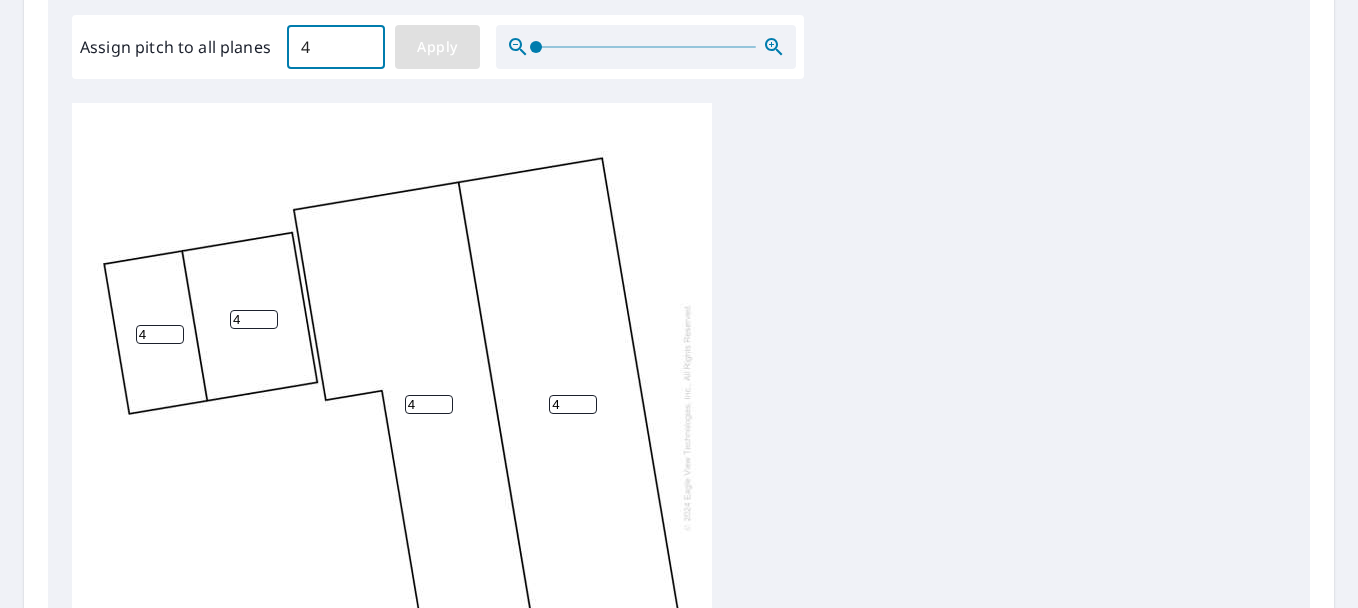 type on "4" 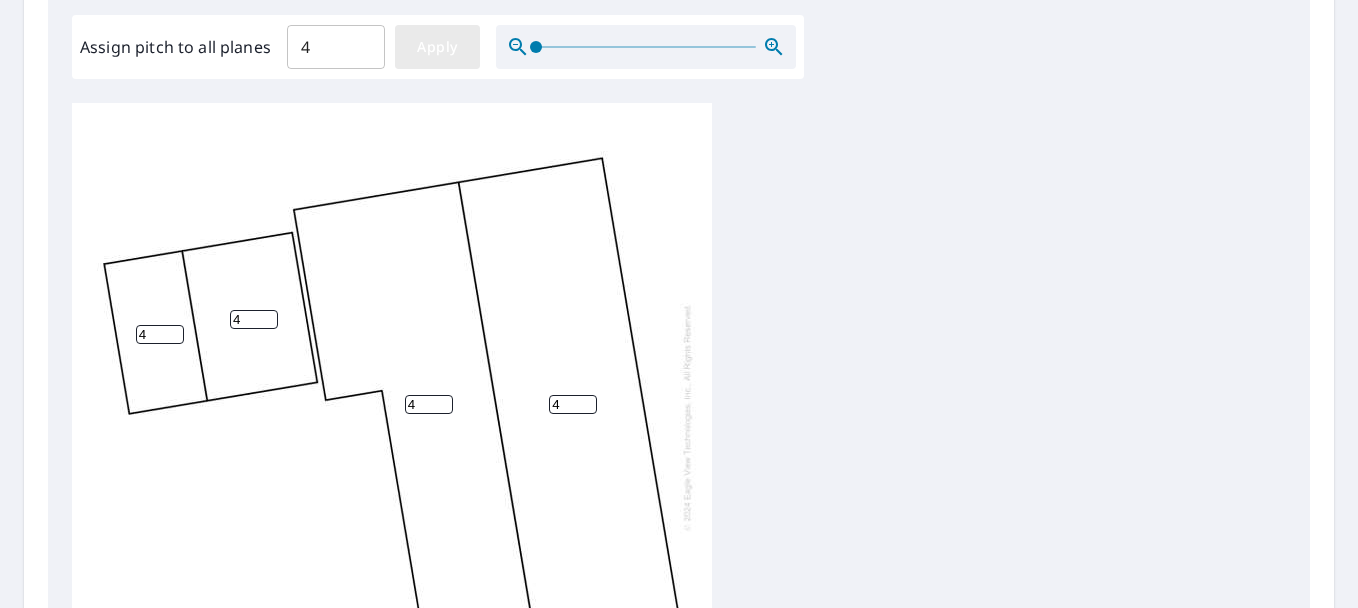 click on "Apply" at bounding box center (437, 47) 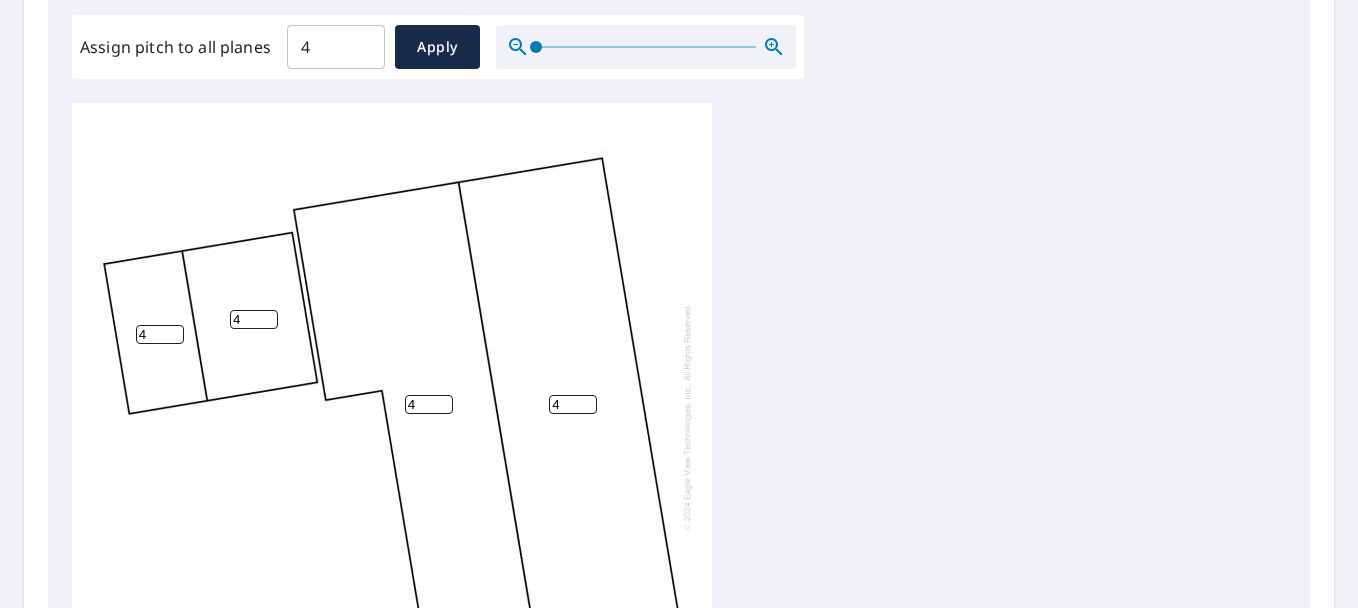 scroll, scrollTop: 20, scrollLeft: 0, axis: vertical 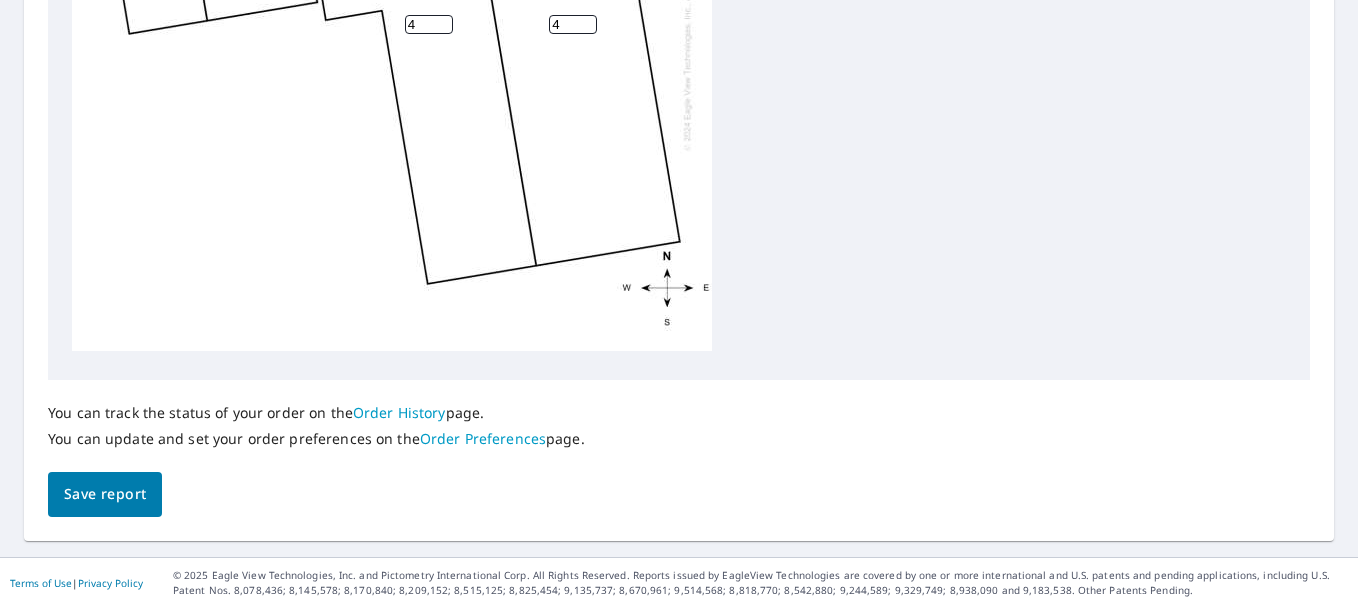click on "Save report" at bounding box center [105, 494] 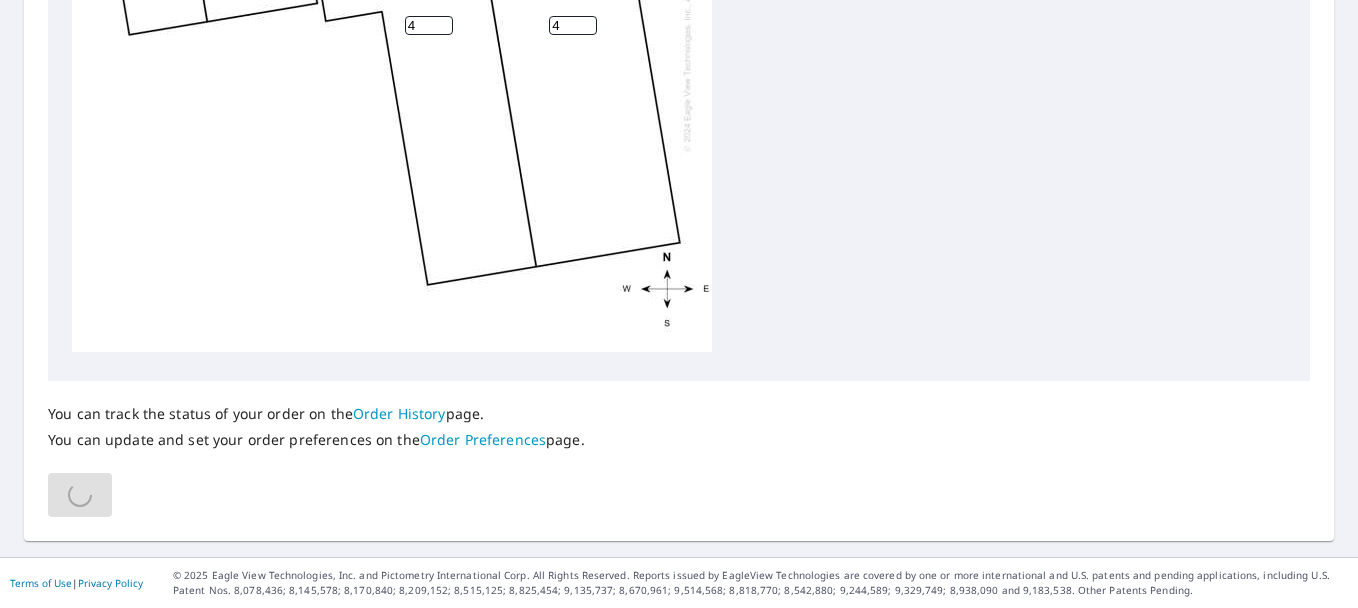 scroll, scrollTop: 2, scrollLeft: 0, axis: vertical 